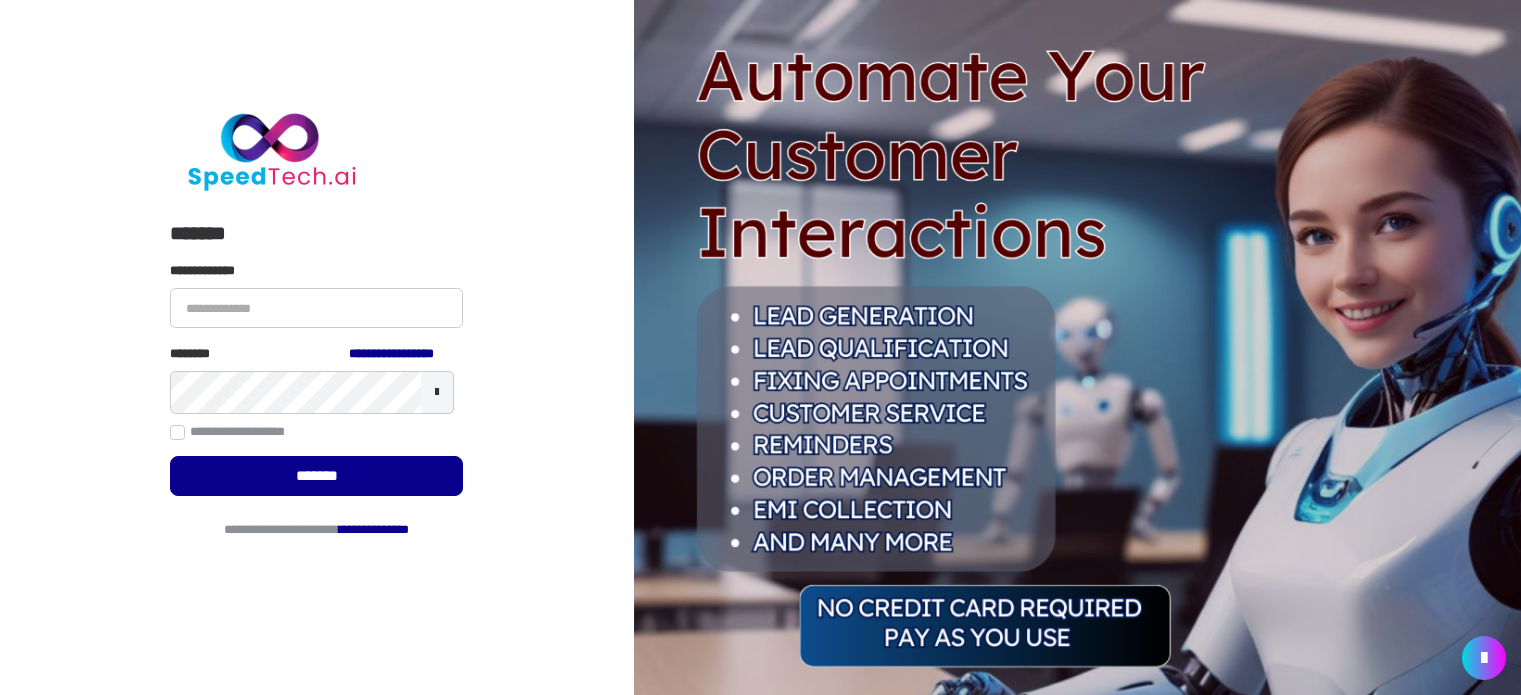scroll, scrollTop: 0, scrollLeft: 0, axis: both 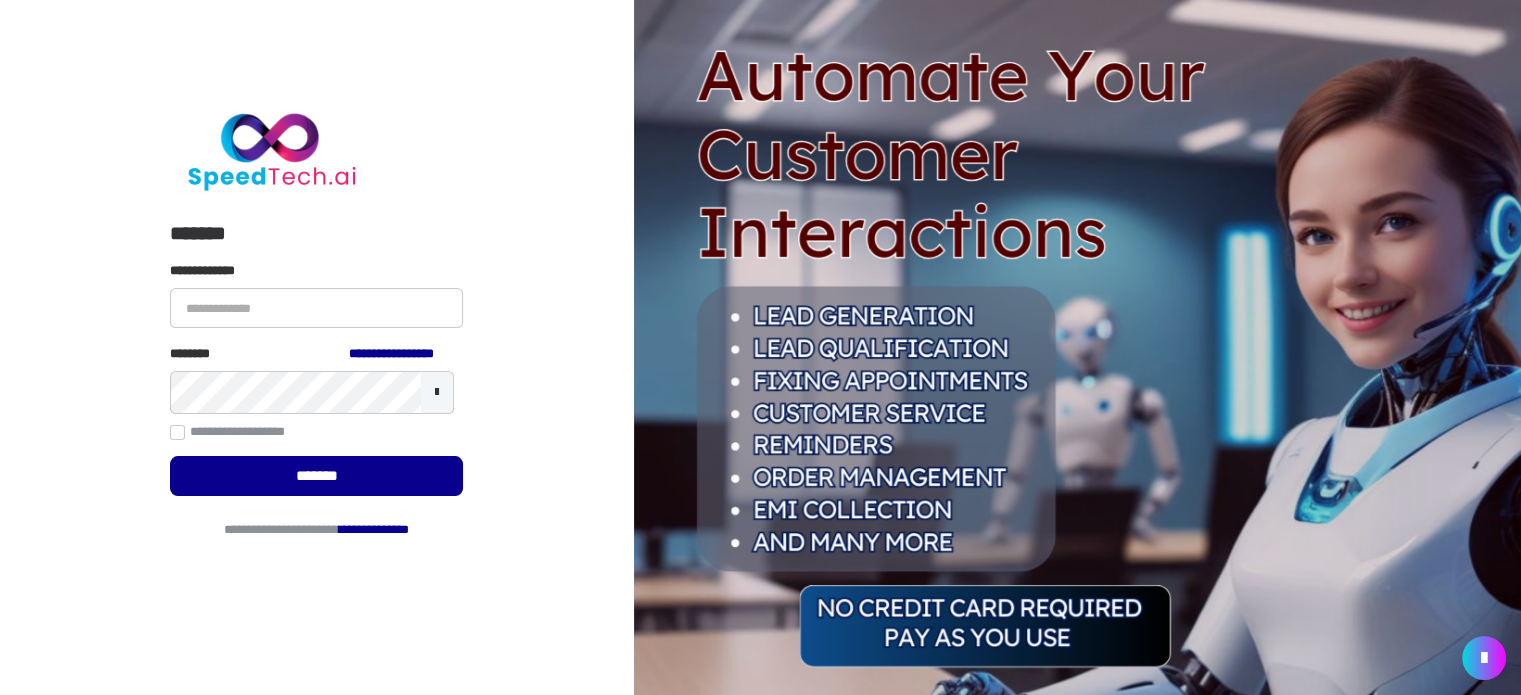 click on "**********" at bounding box center [316, 308] 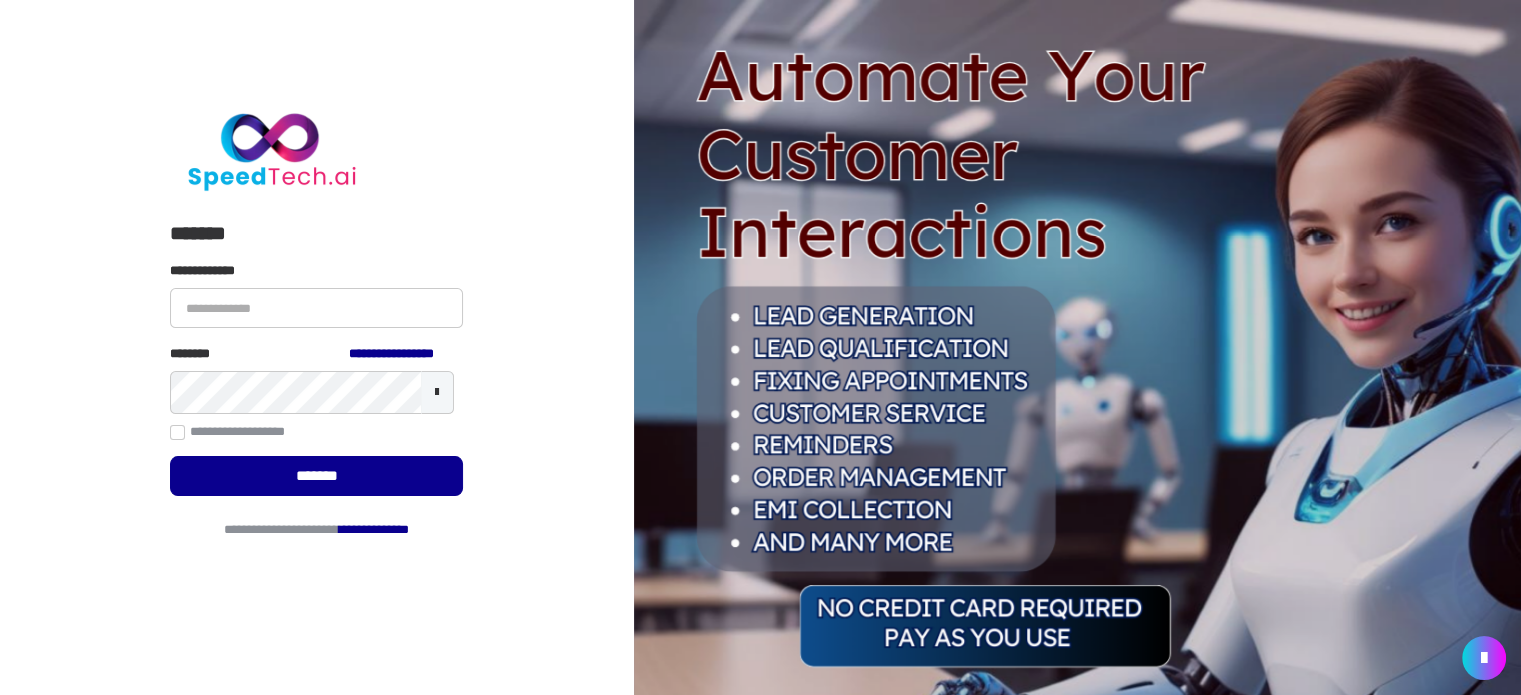 click on "**********" at bounding box center (316, 322) 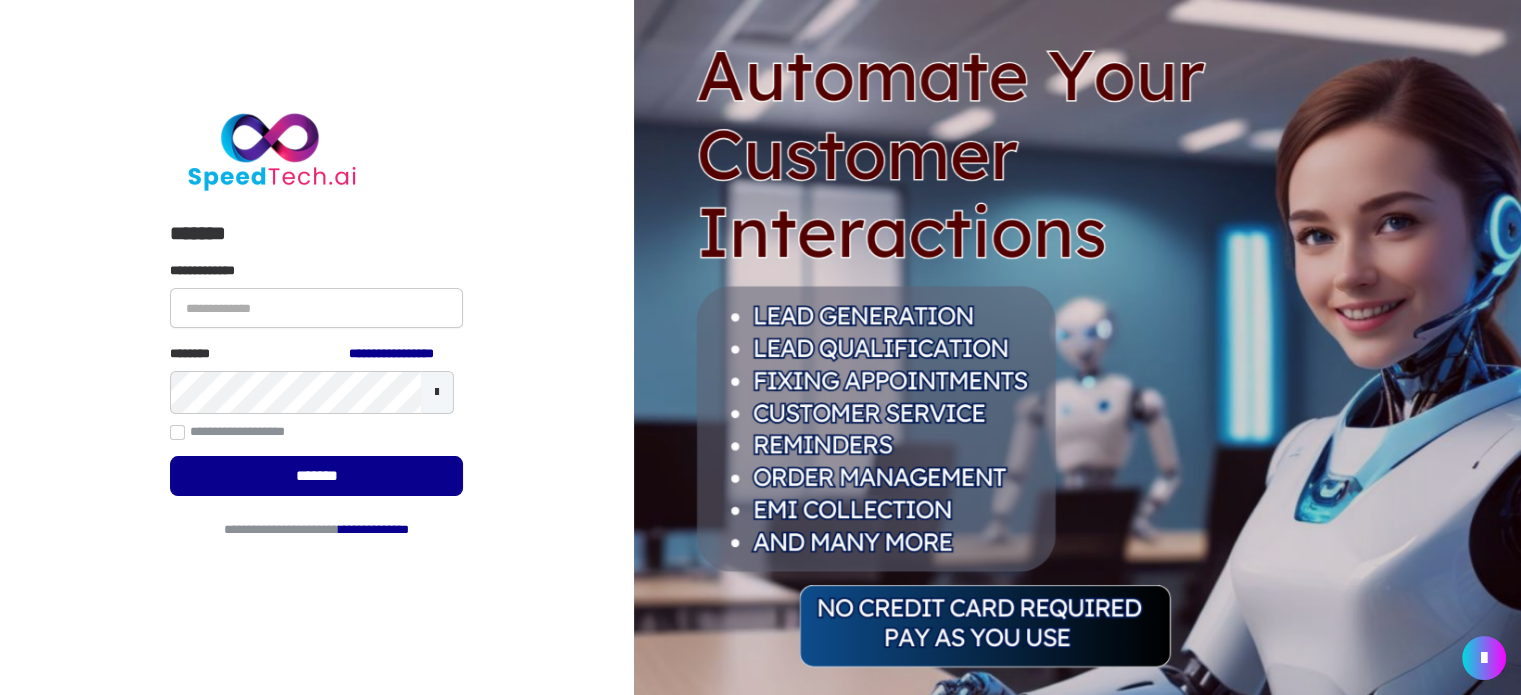 click on "**********" at bounding box center [316, 308] 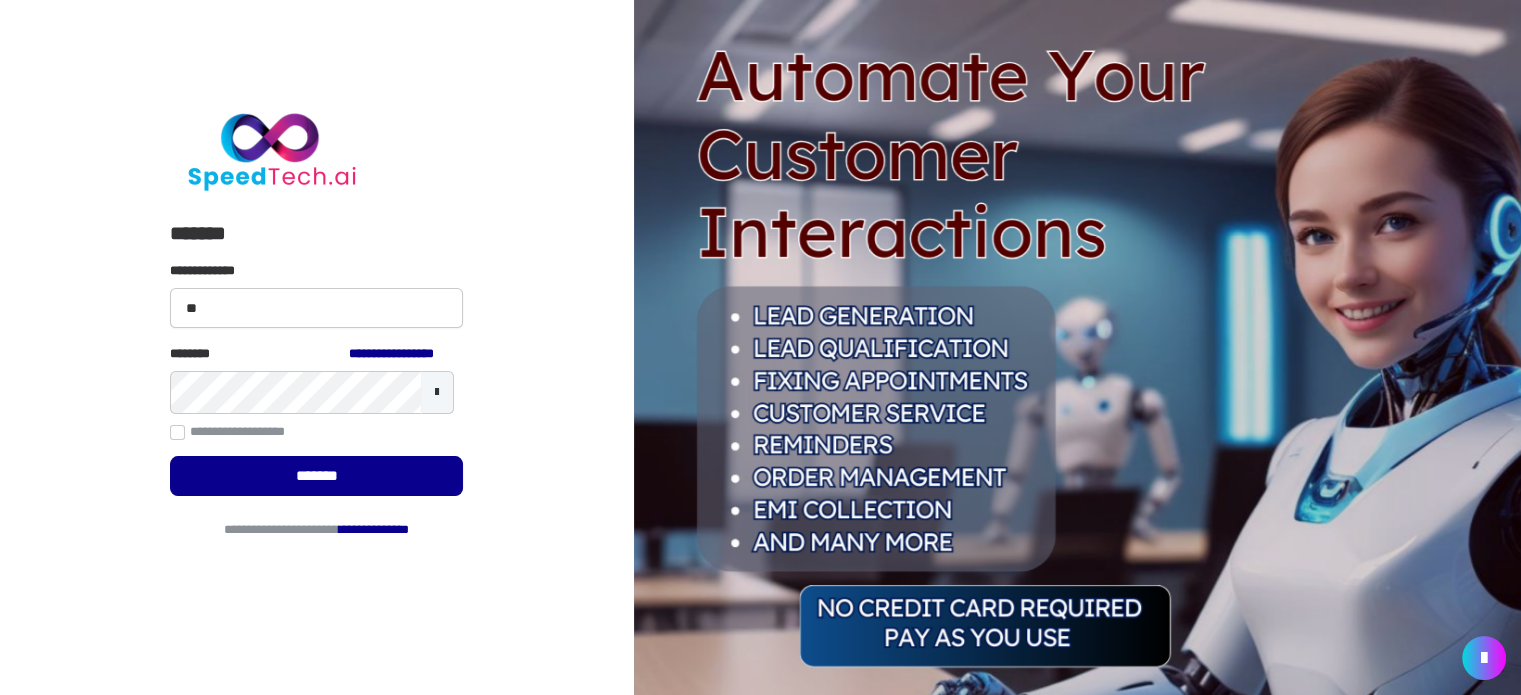 type on "*" 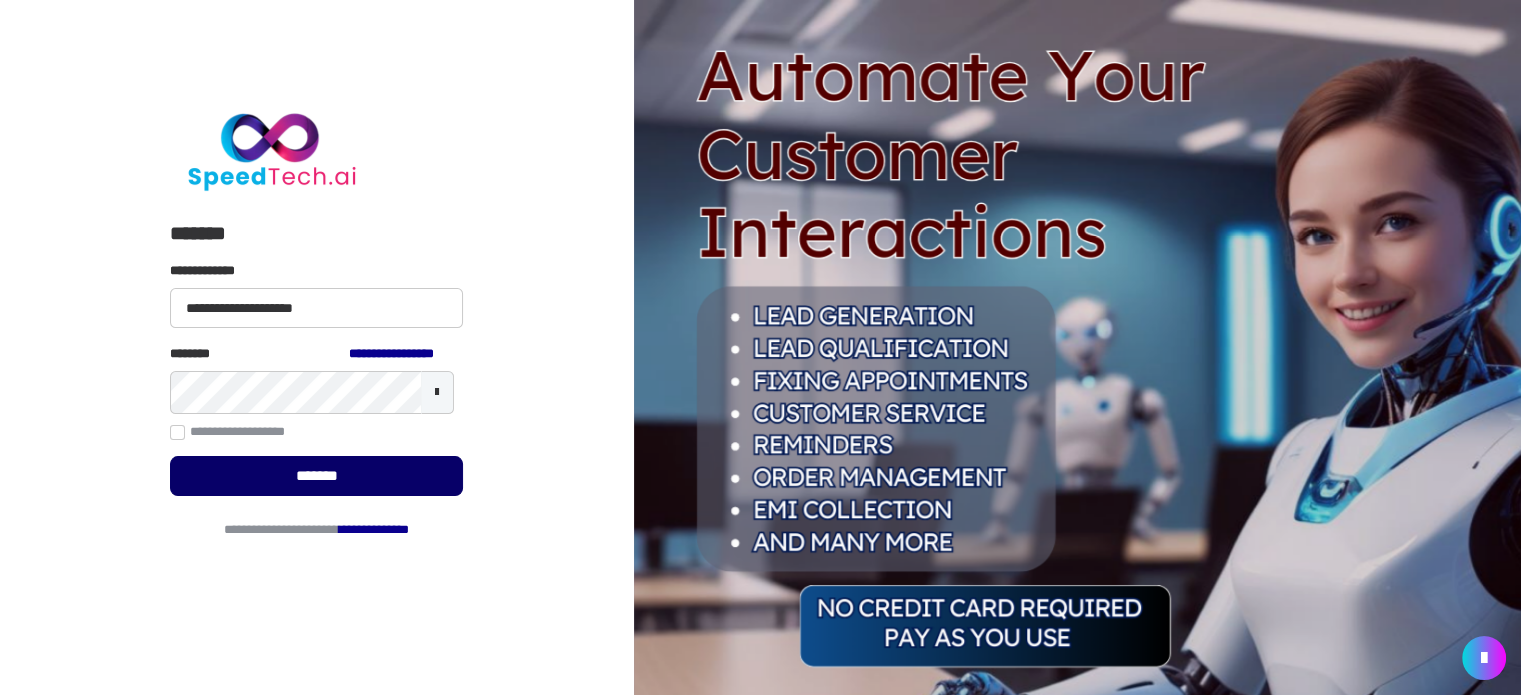click on "*******" at bounding box center [316, 476] 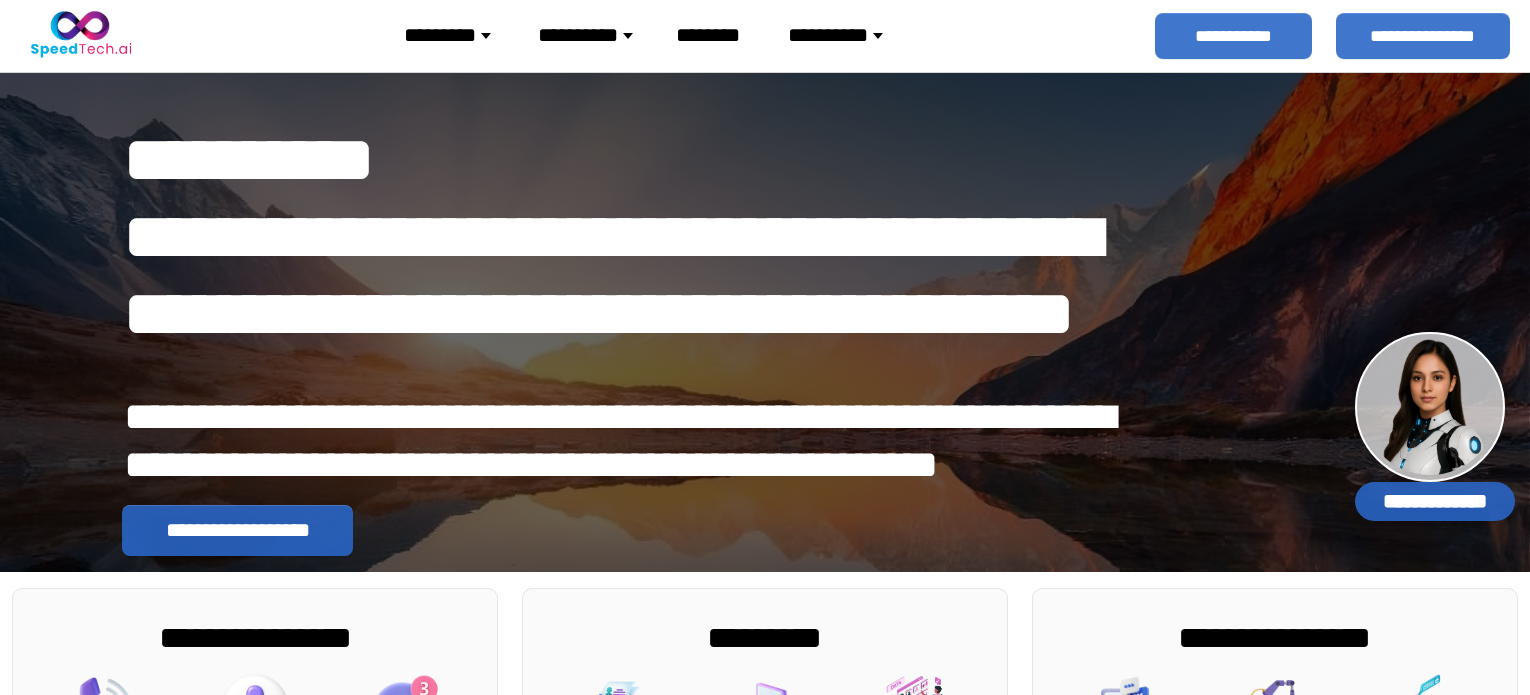 scroll, scrollTop: 0, scrollLeft: 0, axis: both 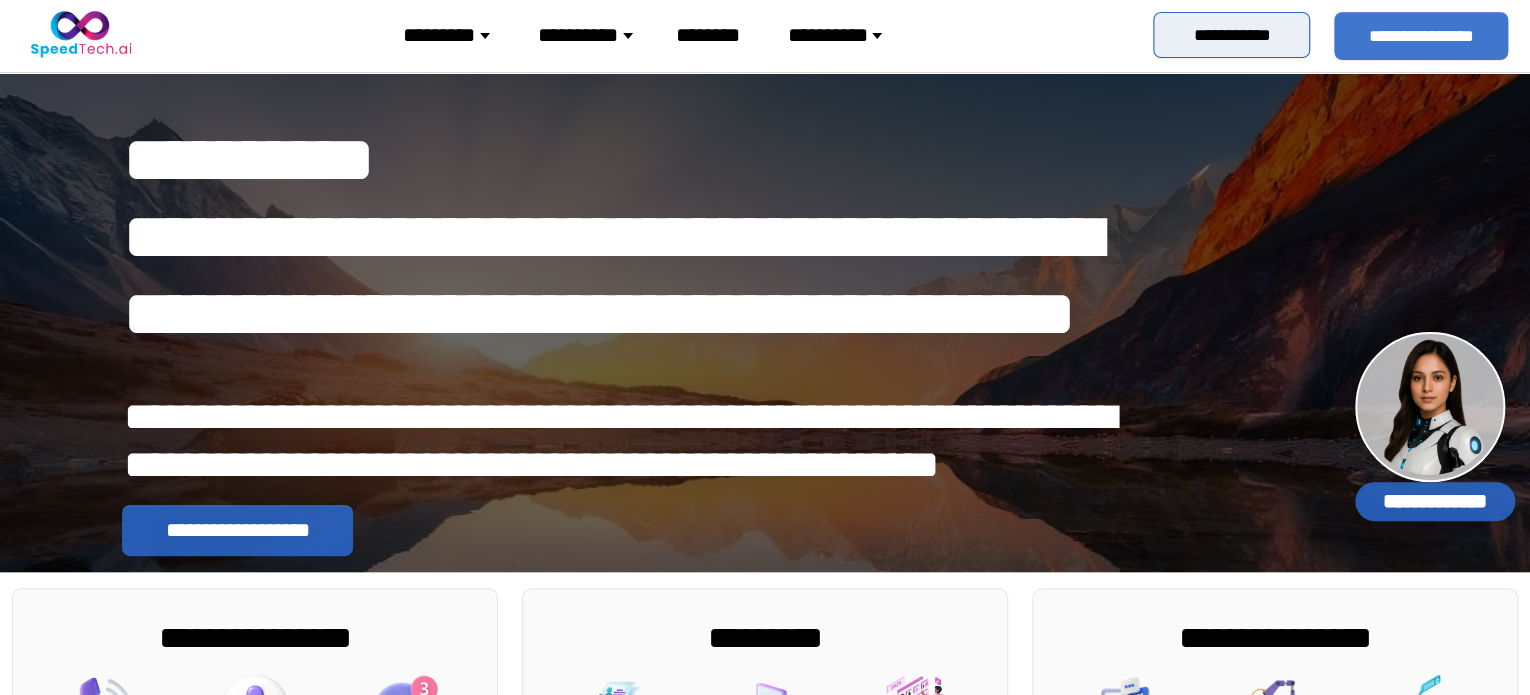 click on "**********" at bounding box center [1231, 35] 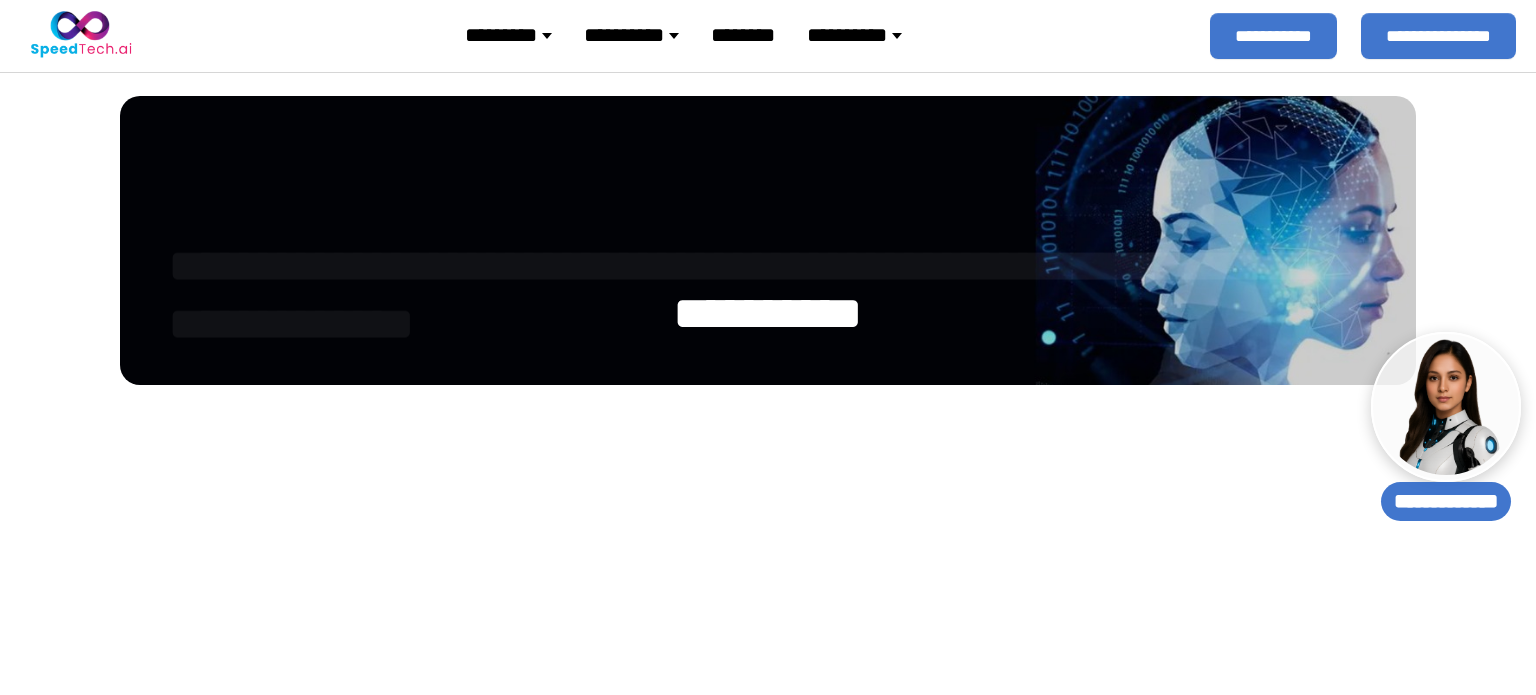 select 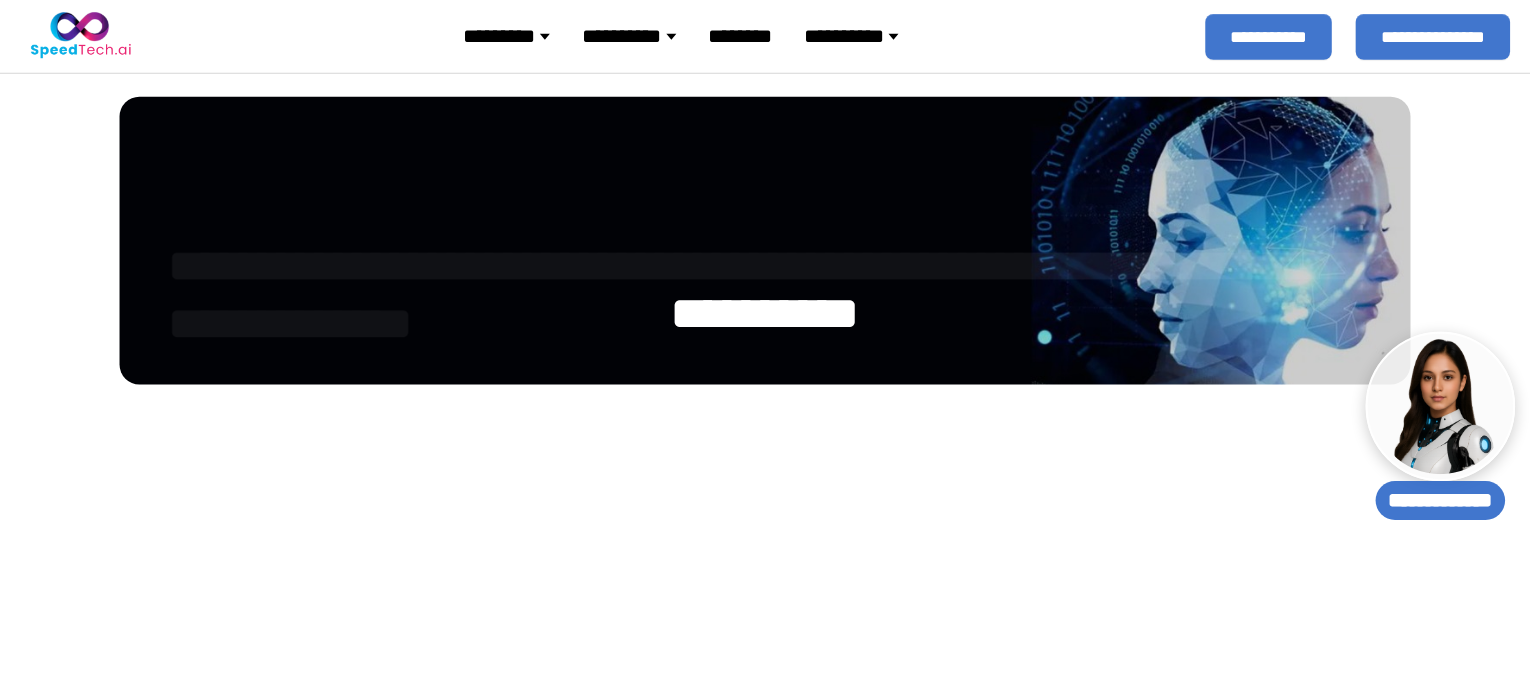 scroll, scrollTop: 0, scrollLeft: 0, axis: both 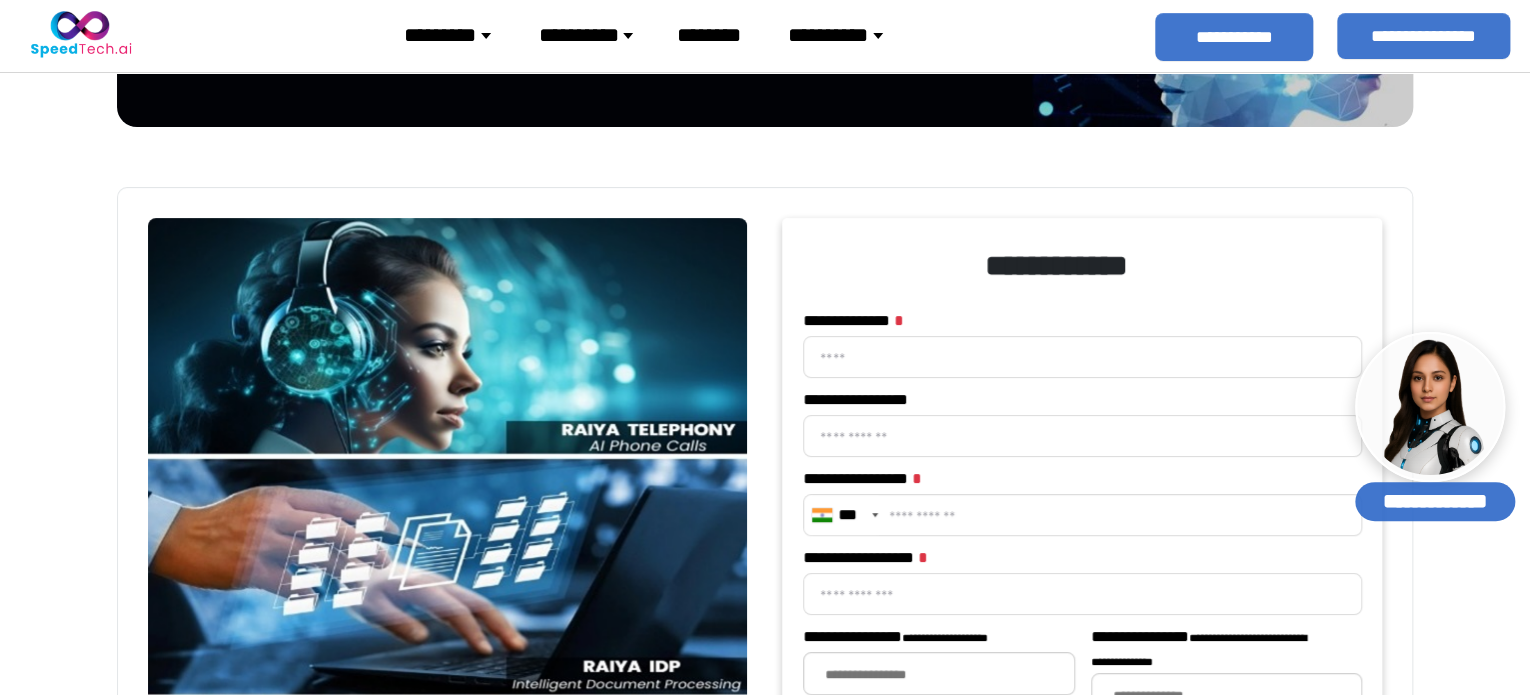 click on "**********" at bounding box center [1082, 357] 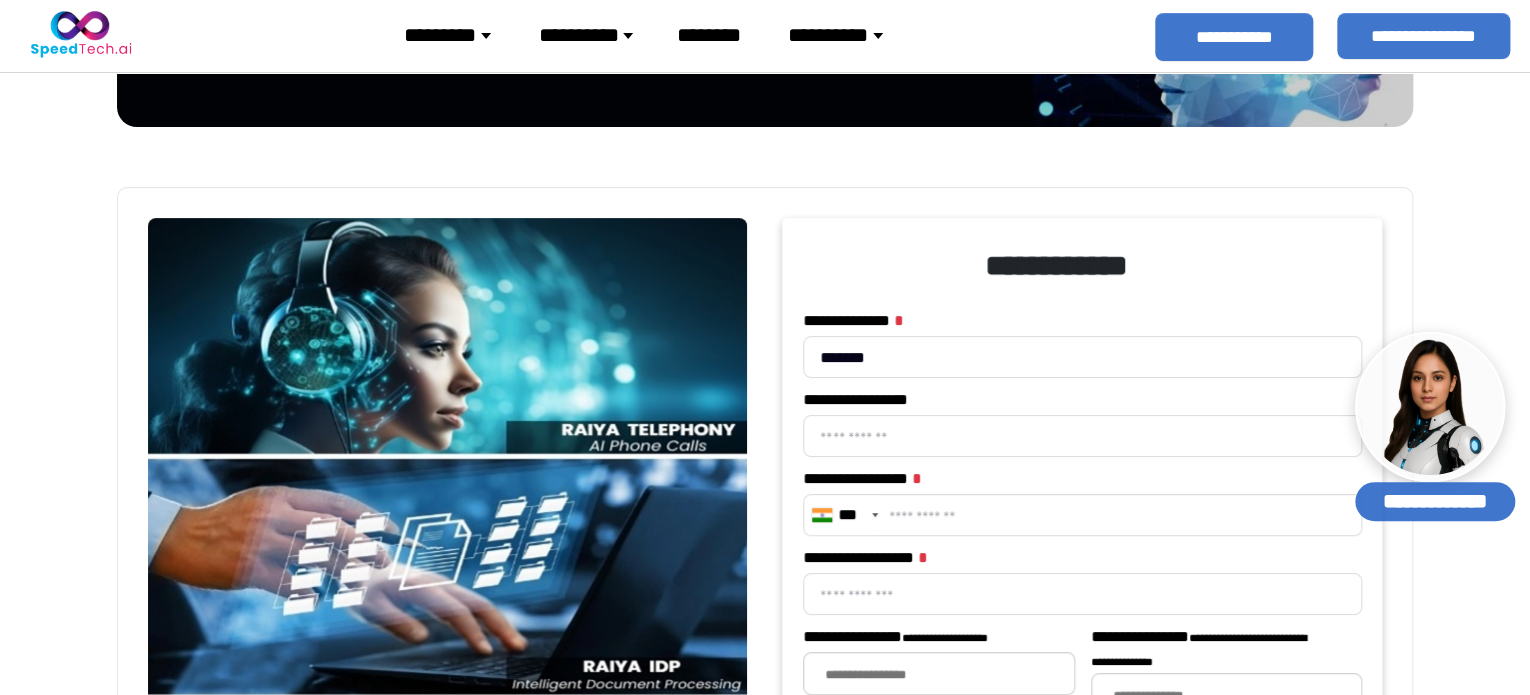 type on "******" 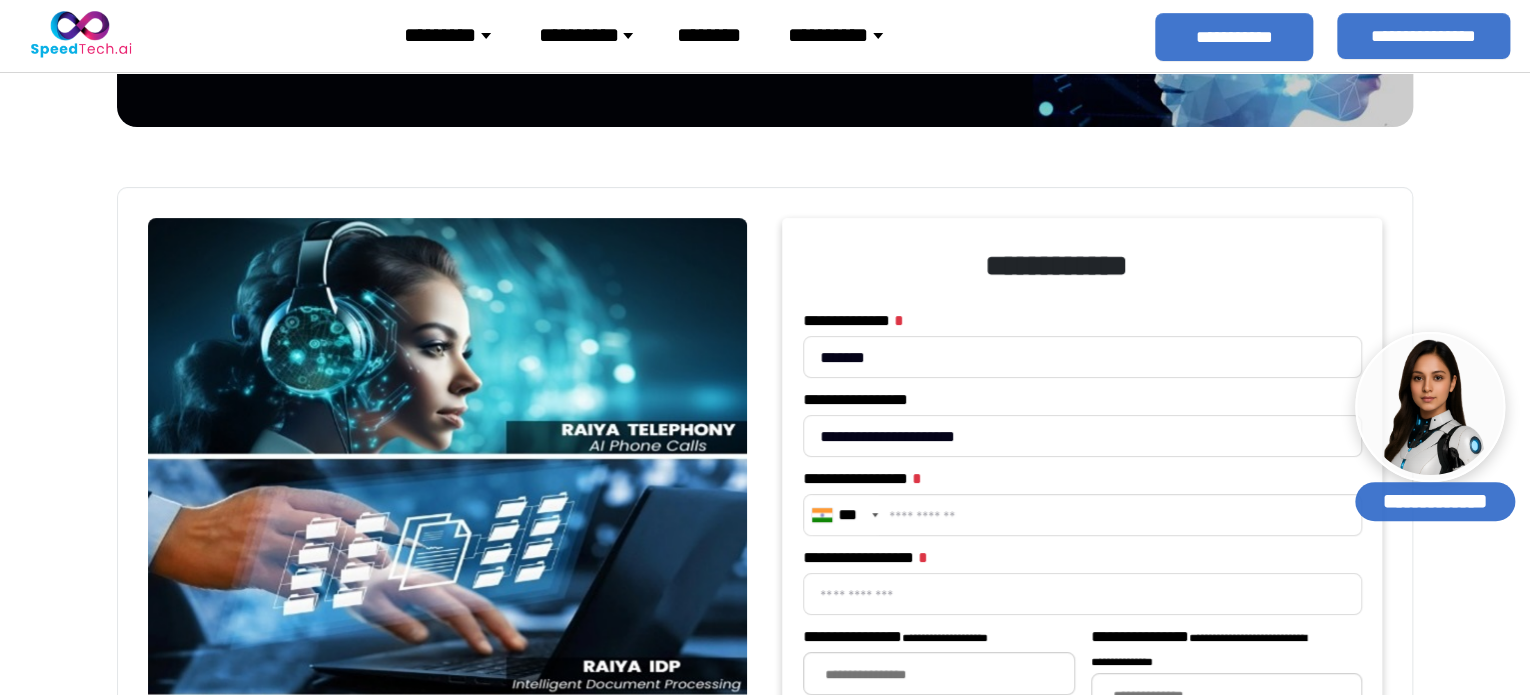 type on "**********" 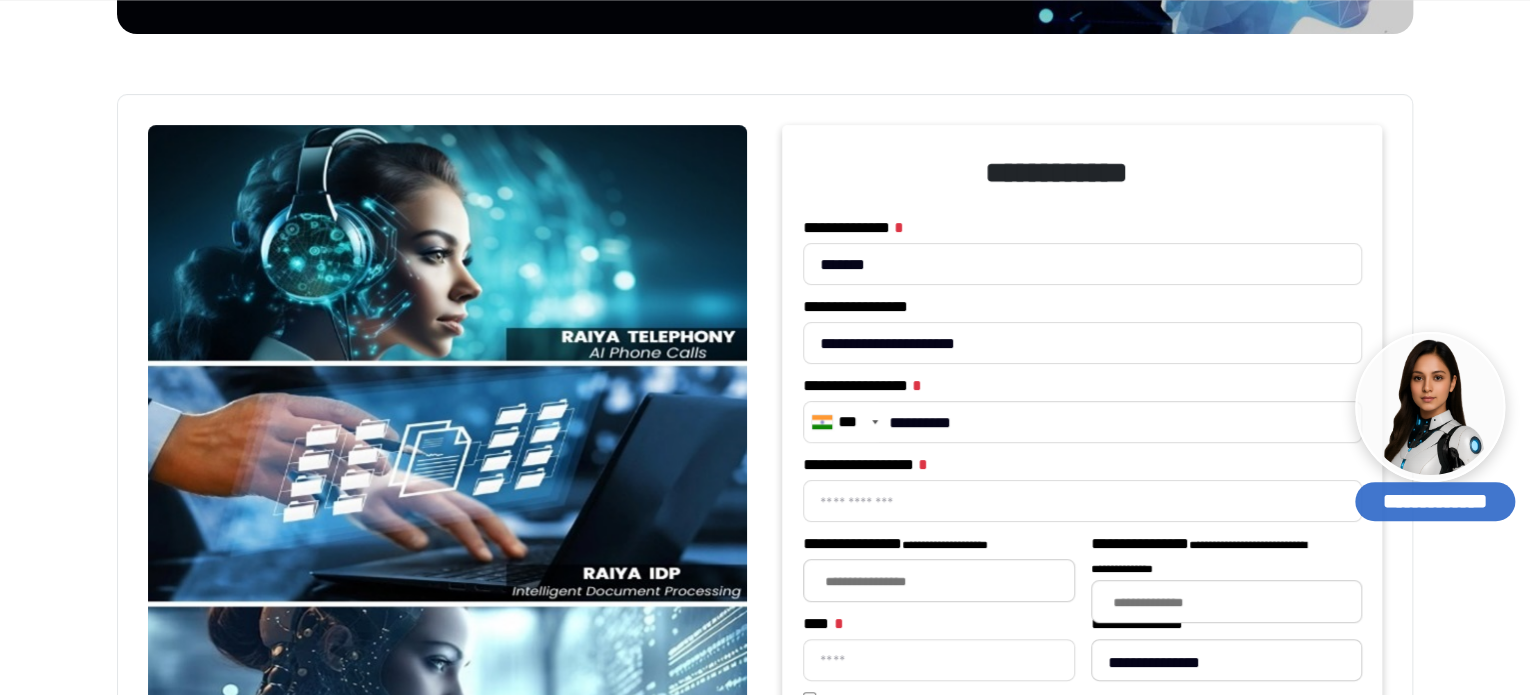 scroll, scrollTop: 400, scrollLeft: 0, axis: vertical 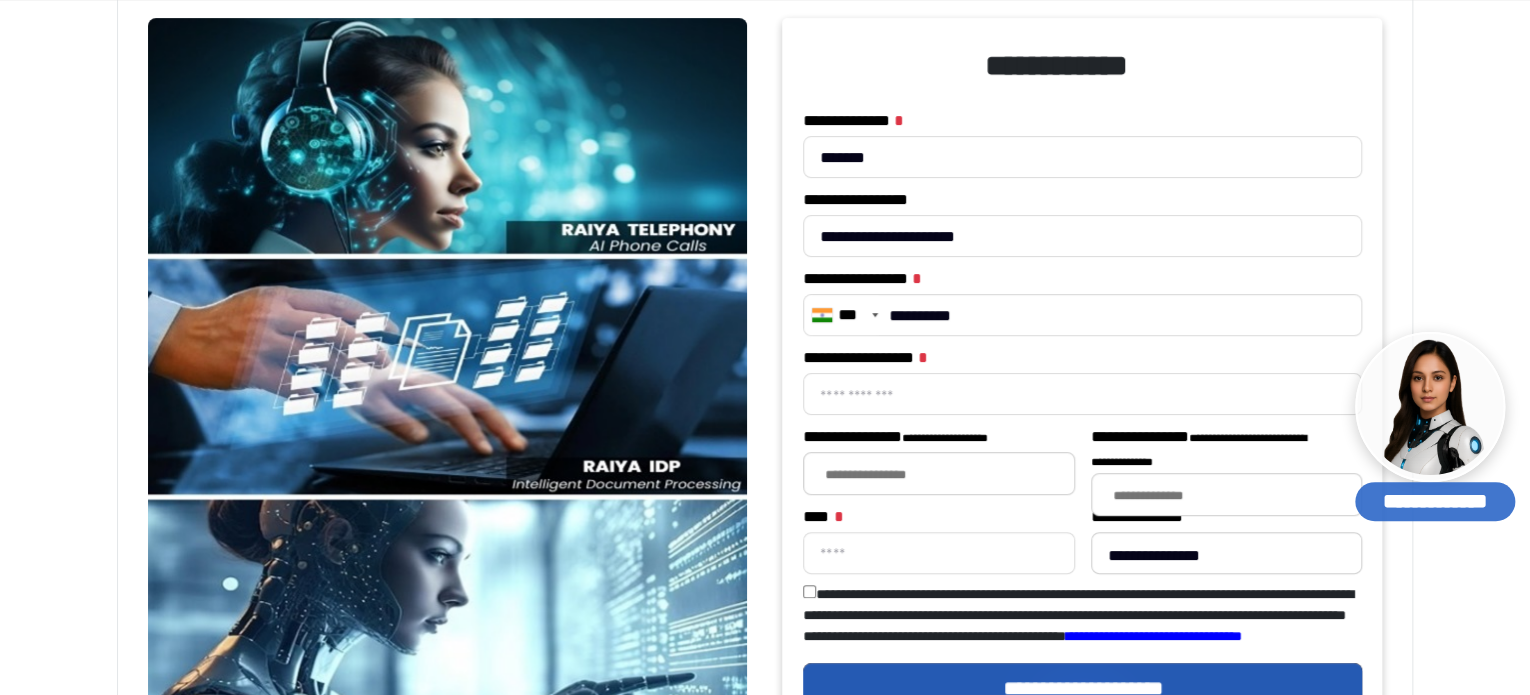 type on "**********" 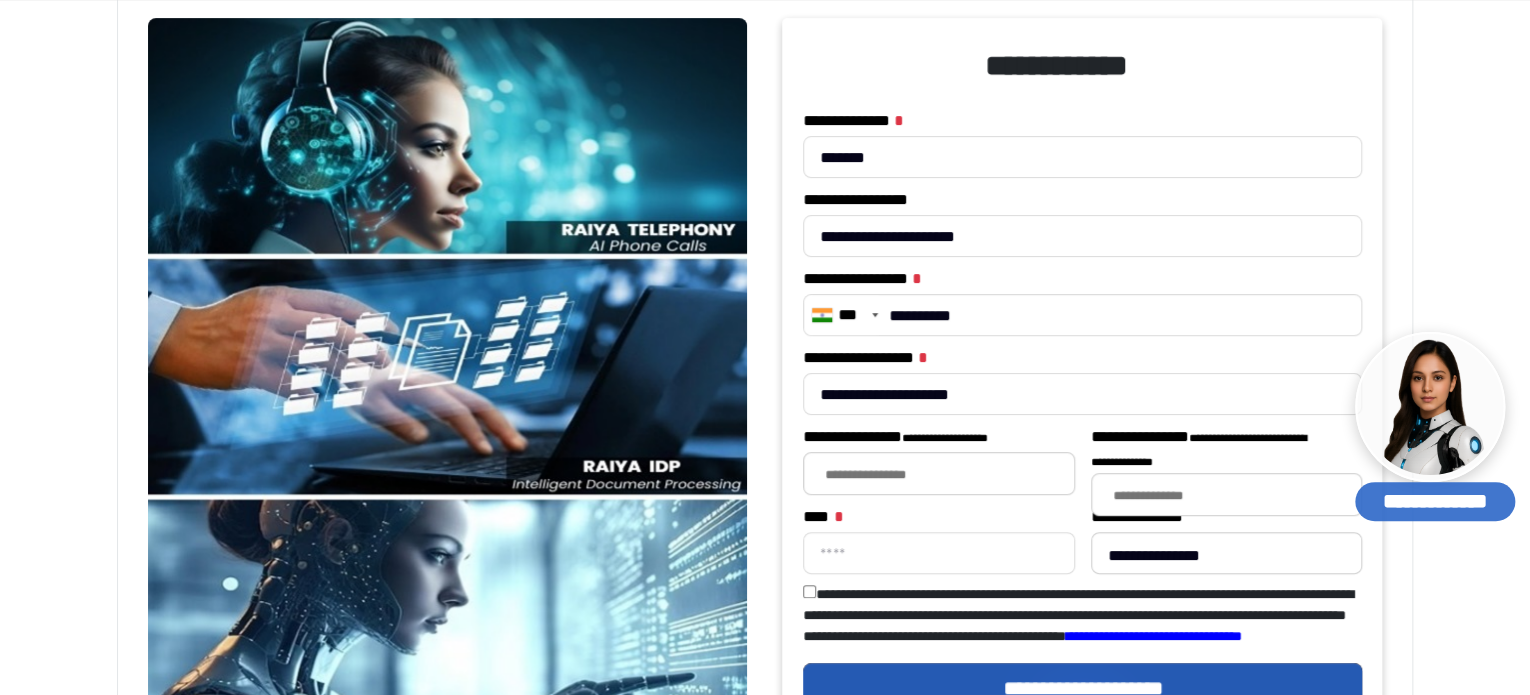 type on "**********" 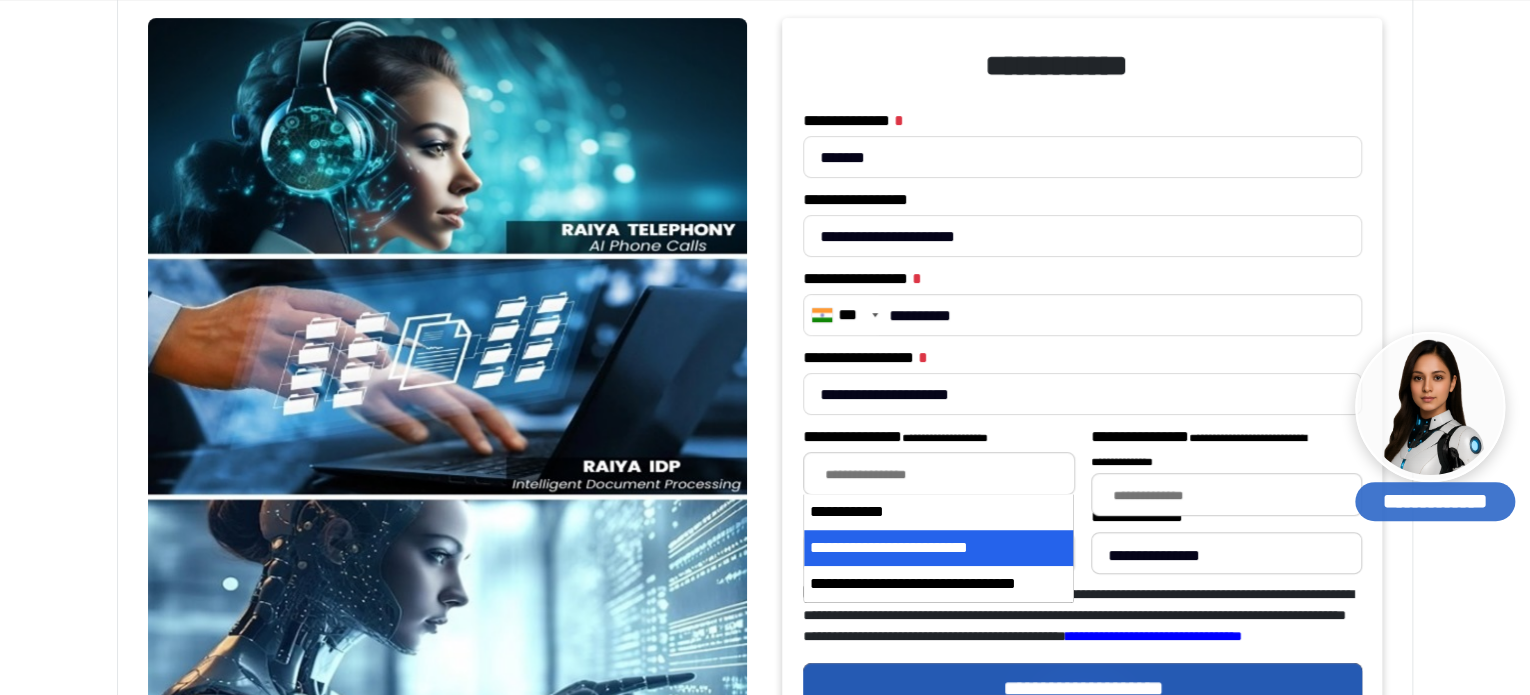 scroll, scrollTop: 500, scrollLeft: 0, axis: vertical 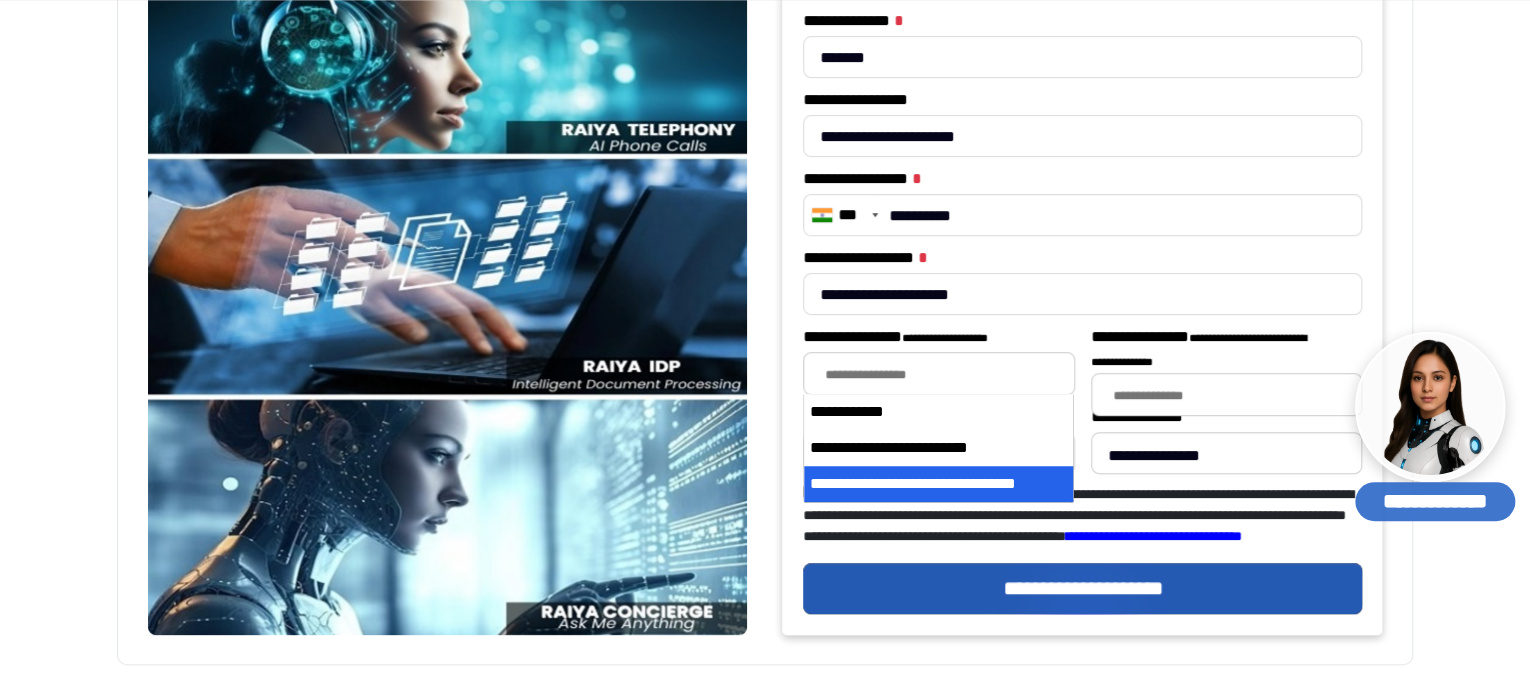 select on "**********" 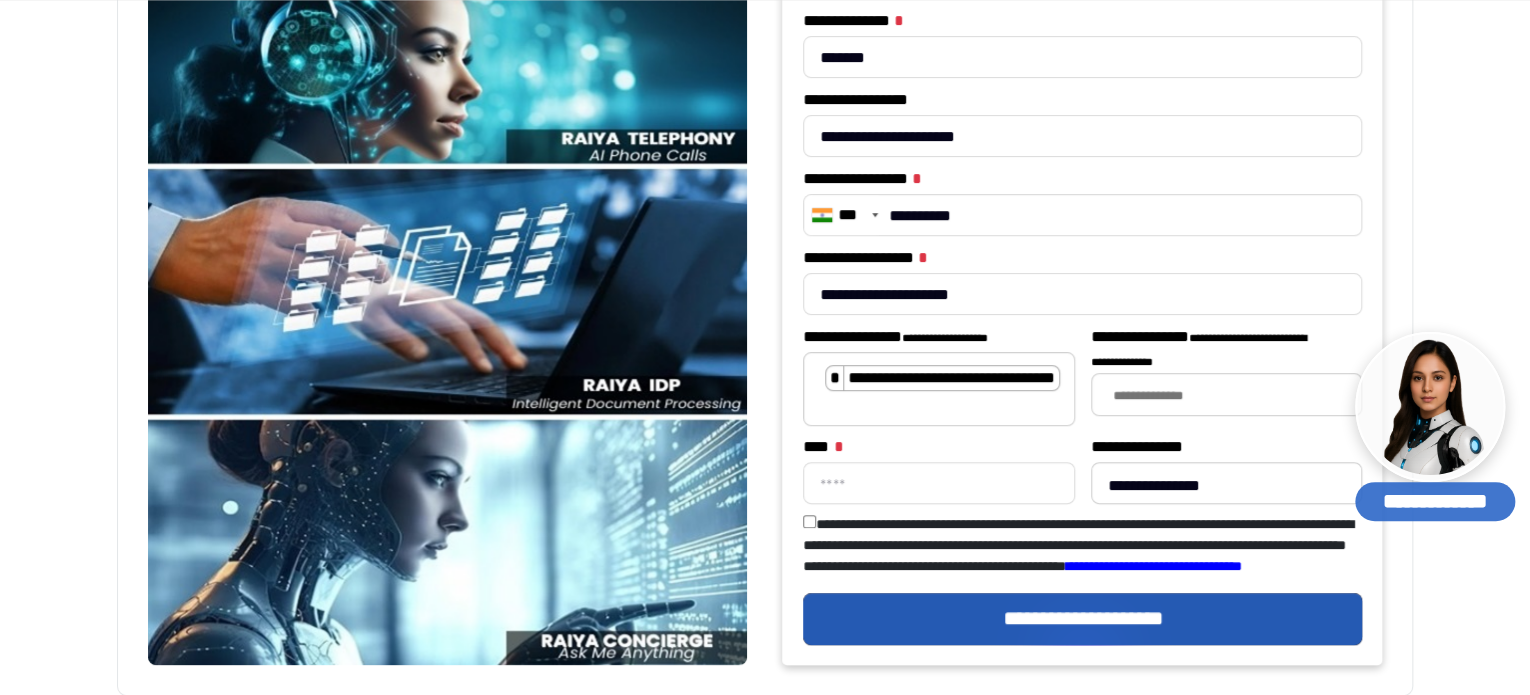 click at bounding box center (1231, 397) 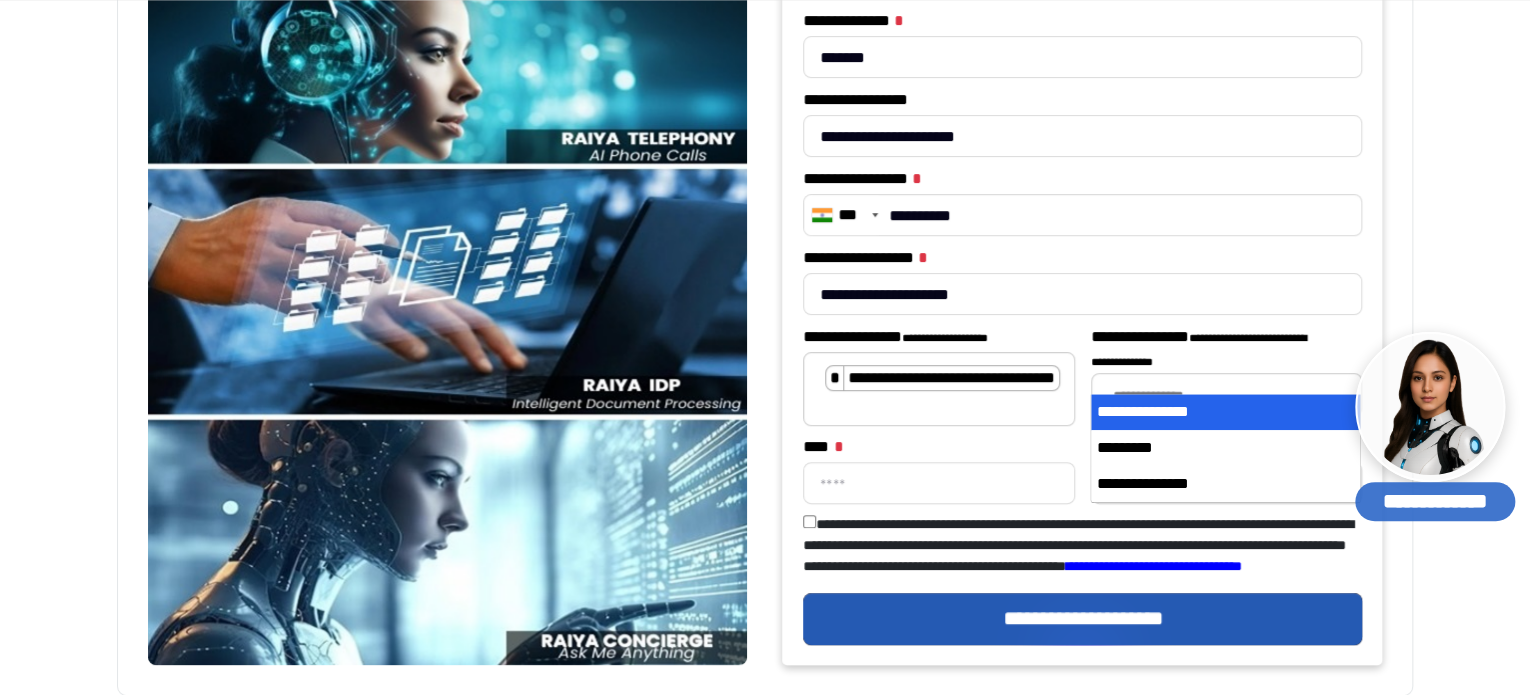 select on "**********" 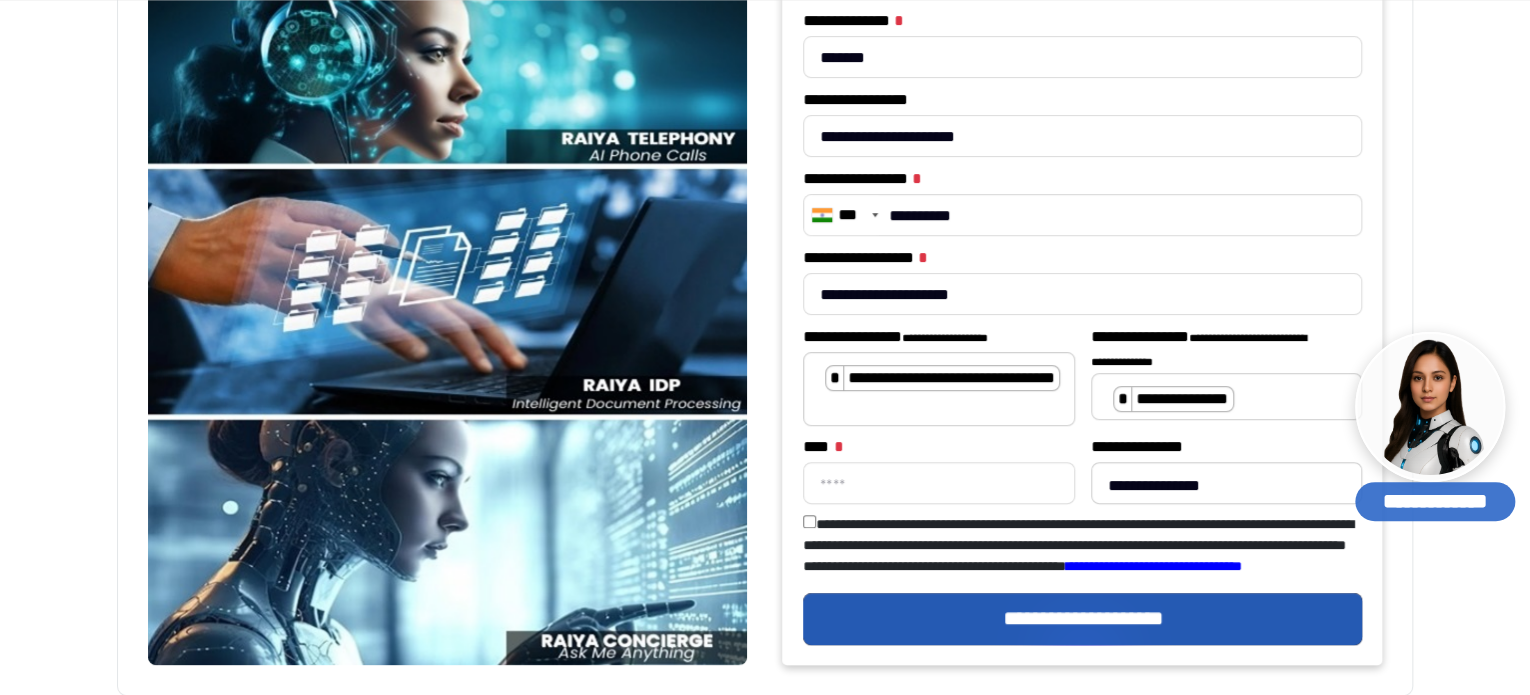 click on "**** *" at bounding box center [938, 483] 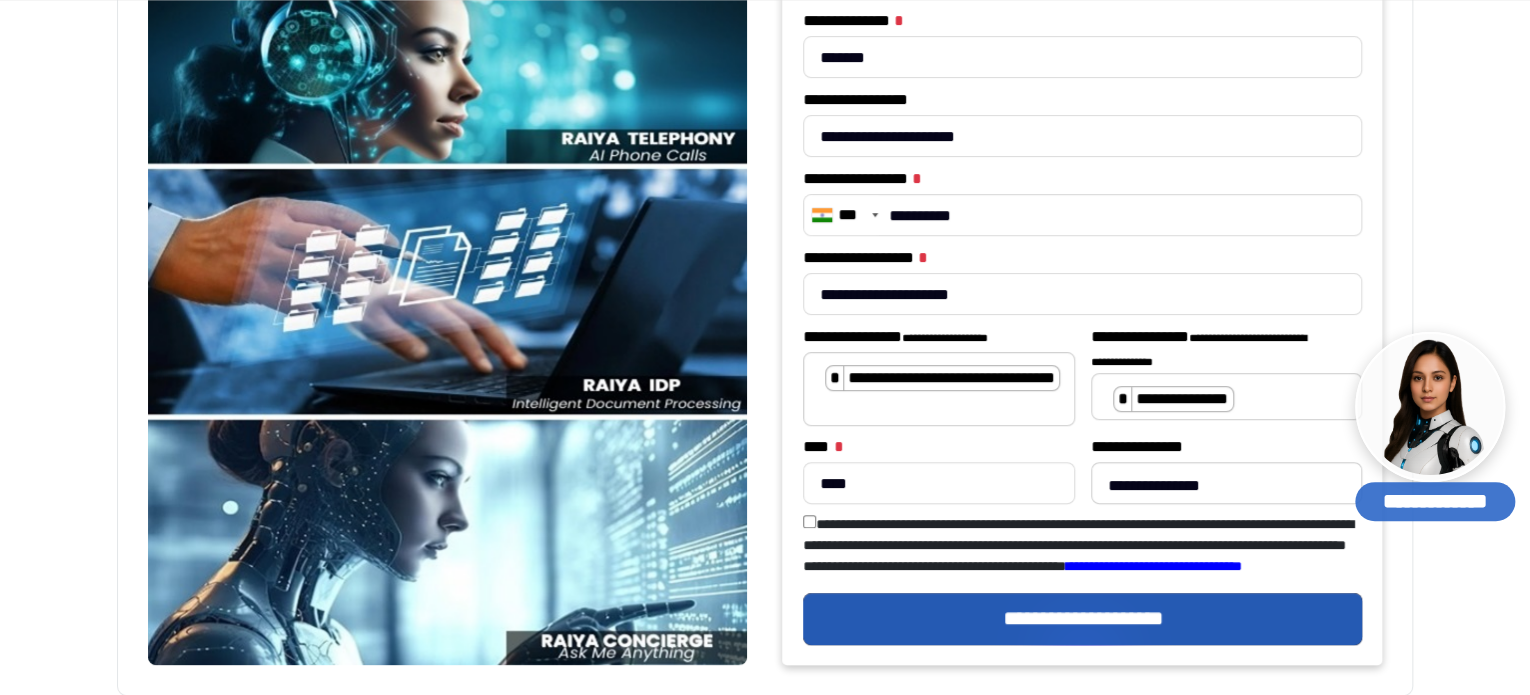 drag, startPoint x: 1167, startPoint y: 487, endPoint x: 1155, endPoint y: 478, distance: 15 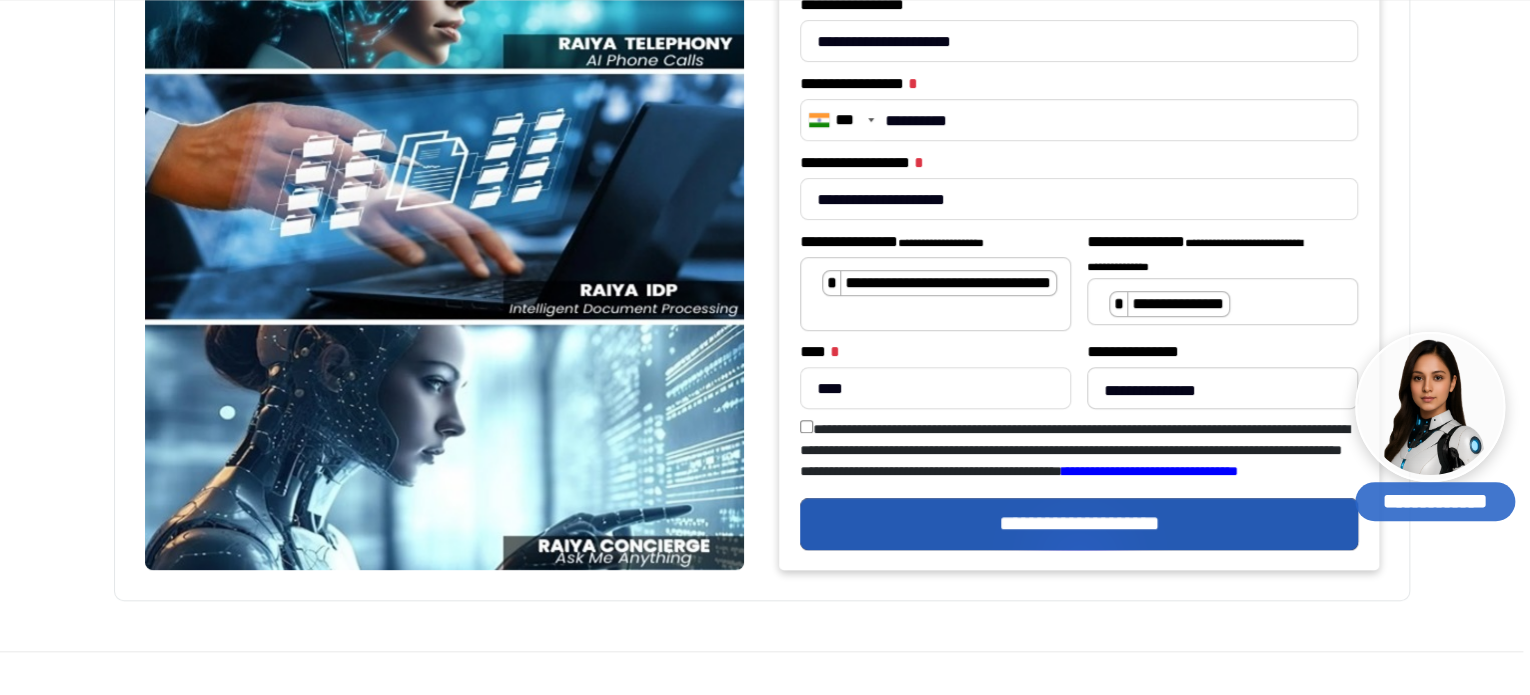 scroll, scrollTop: 700, scrollLeft: 0, axis: vertical 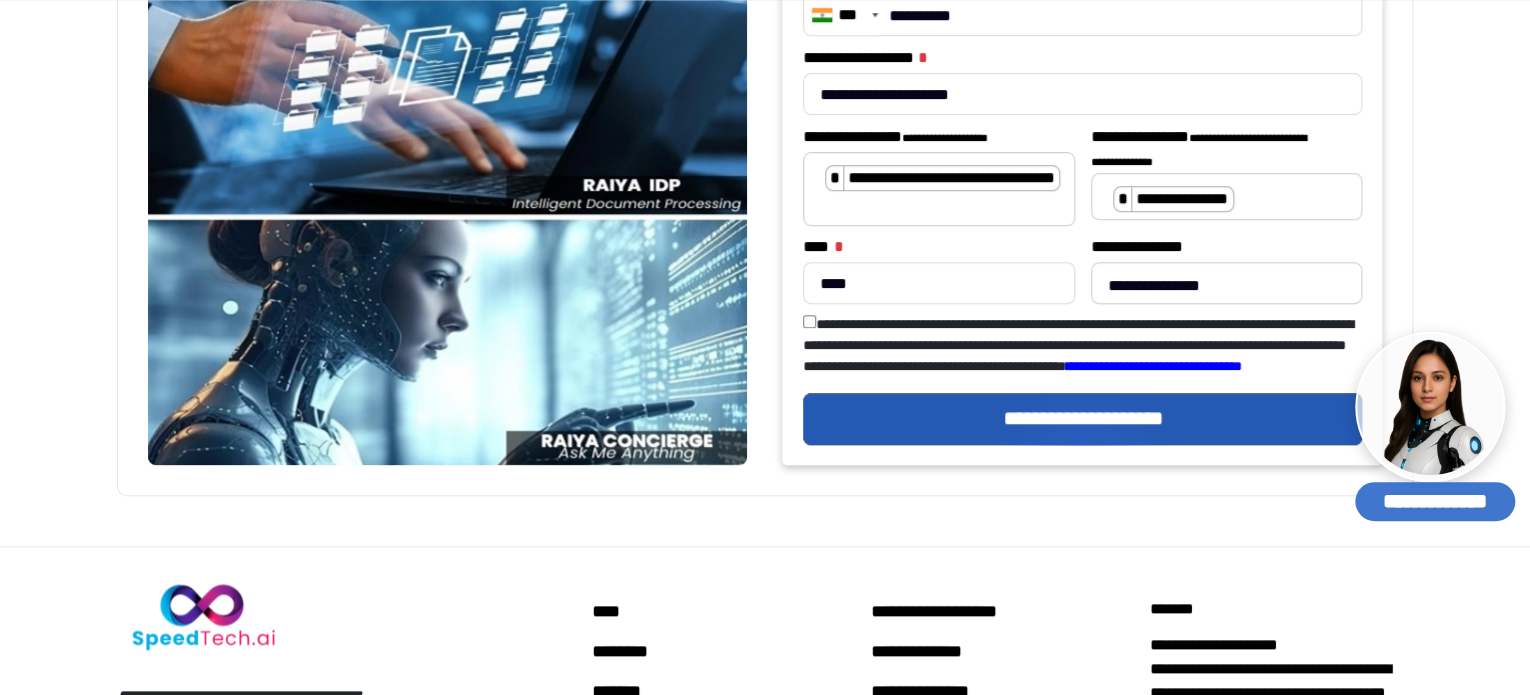 drag, startPoint x: 1127, startPoint y: 291, endPoint x: 1132, endPoint y: 281, distance: 11.18034 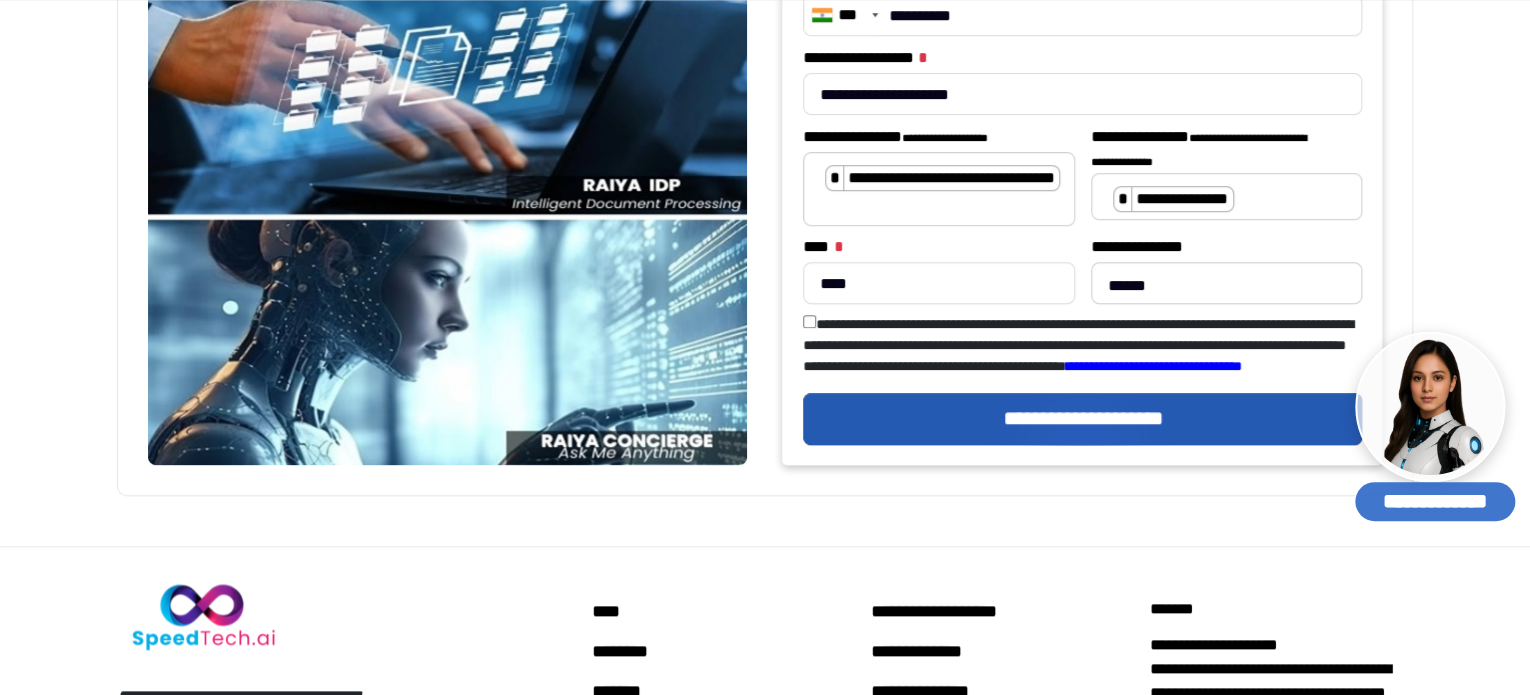 click on "**********" at bounding box center [1226, 283] 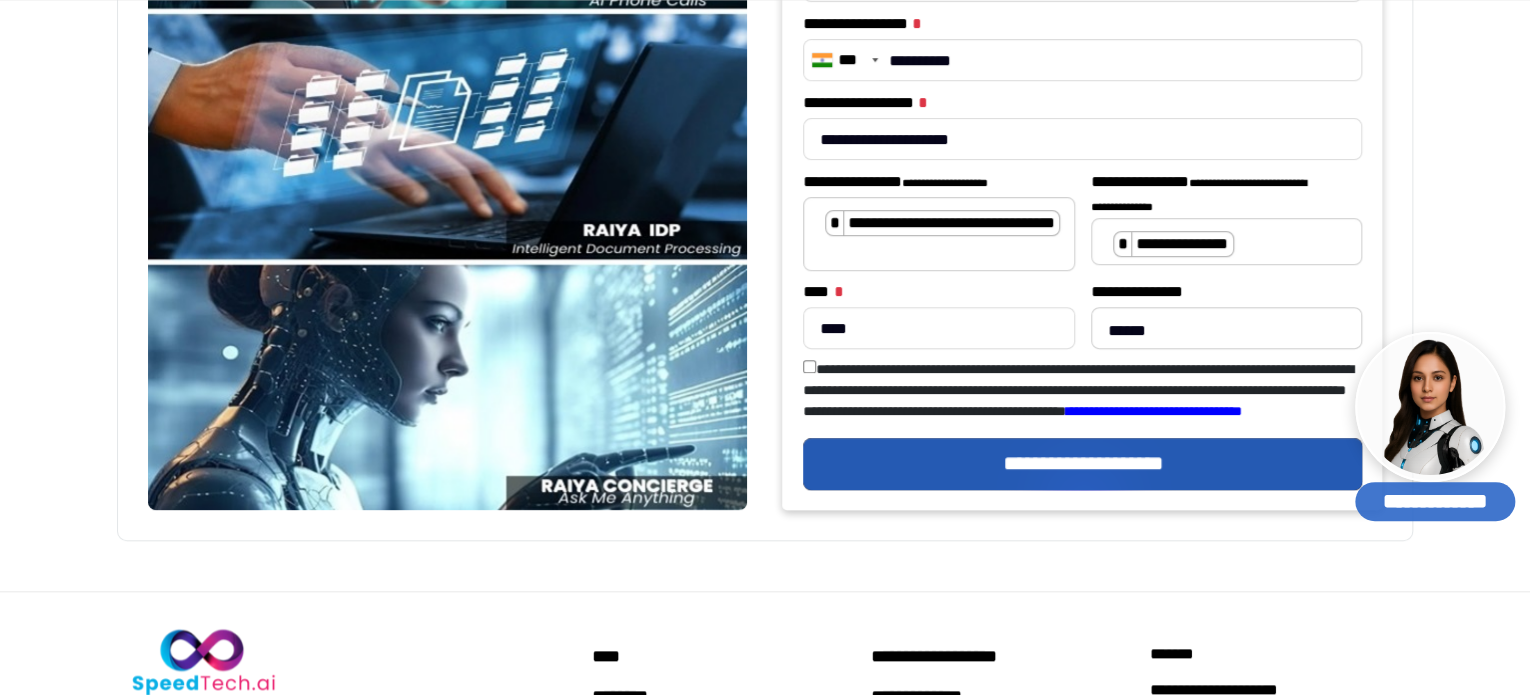 scroll, scrollTop: 700, scrollLeft: 0, axis: vertical 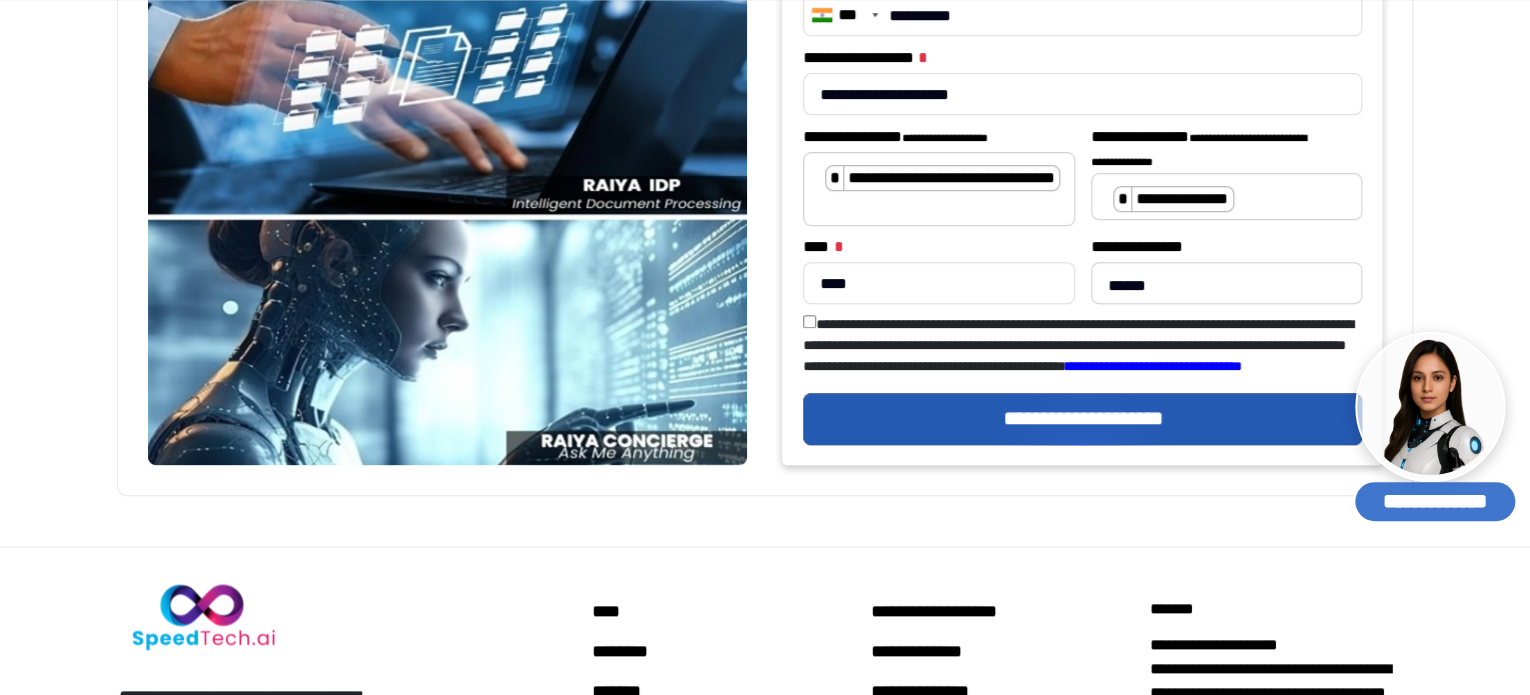 click at bounding box center (809, 321) 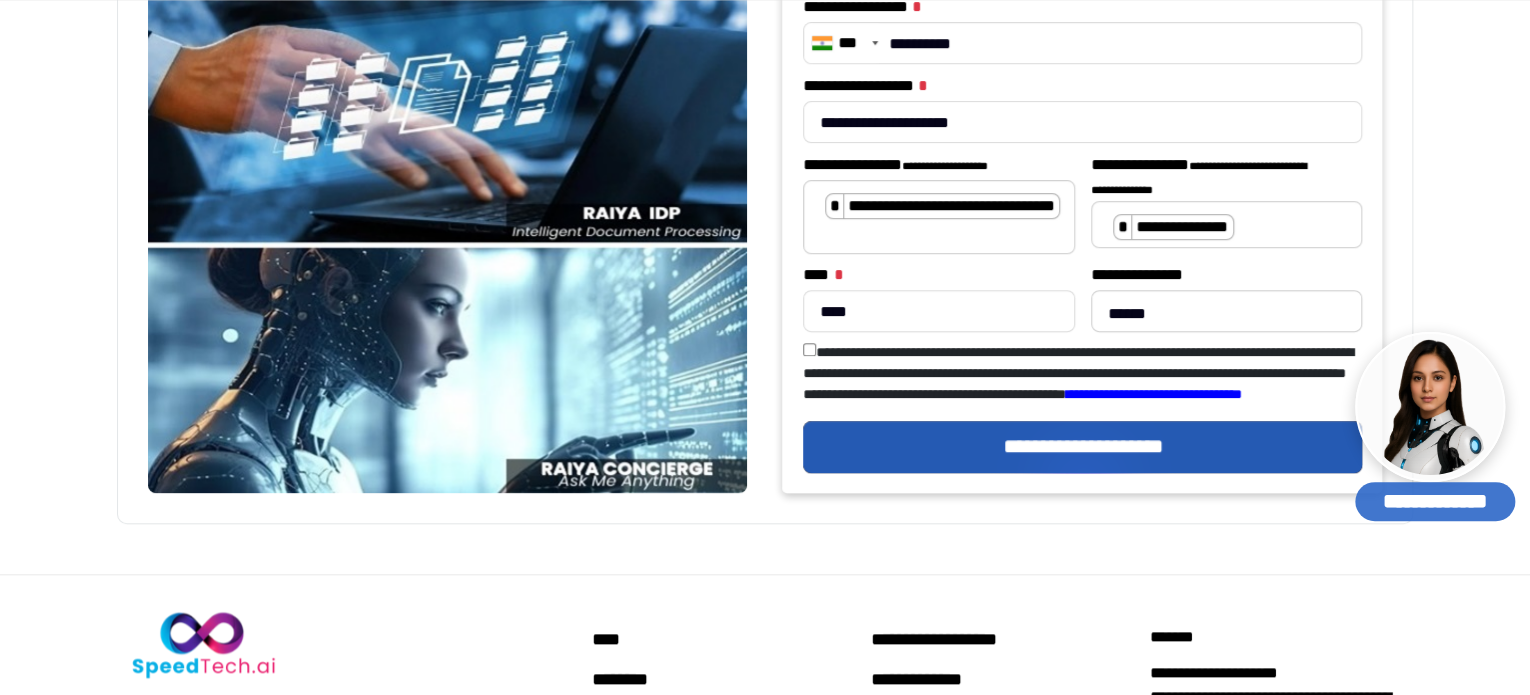 scroll, scrollTop: 800, scrollLeft: 0, axis: vertical 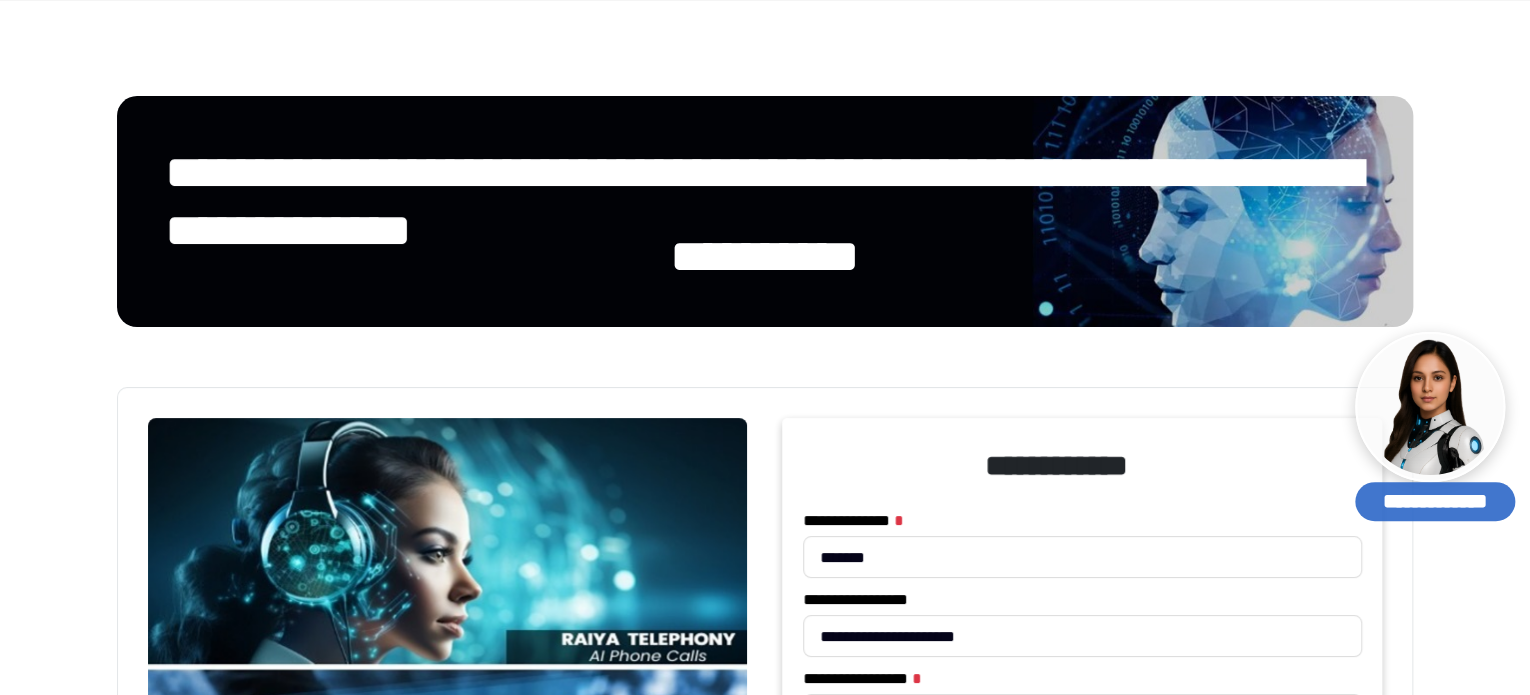 click on "**********" at bounding box center (1082, 1115) 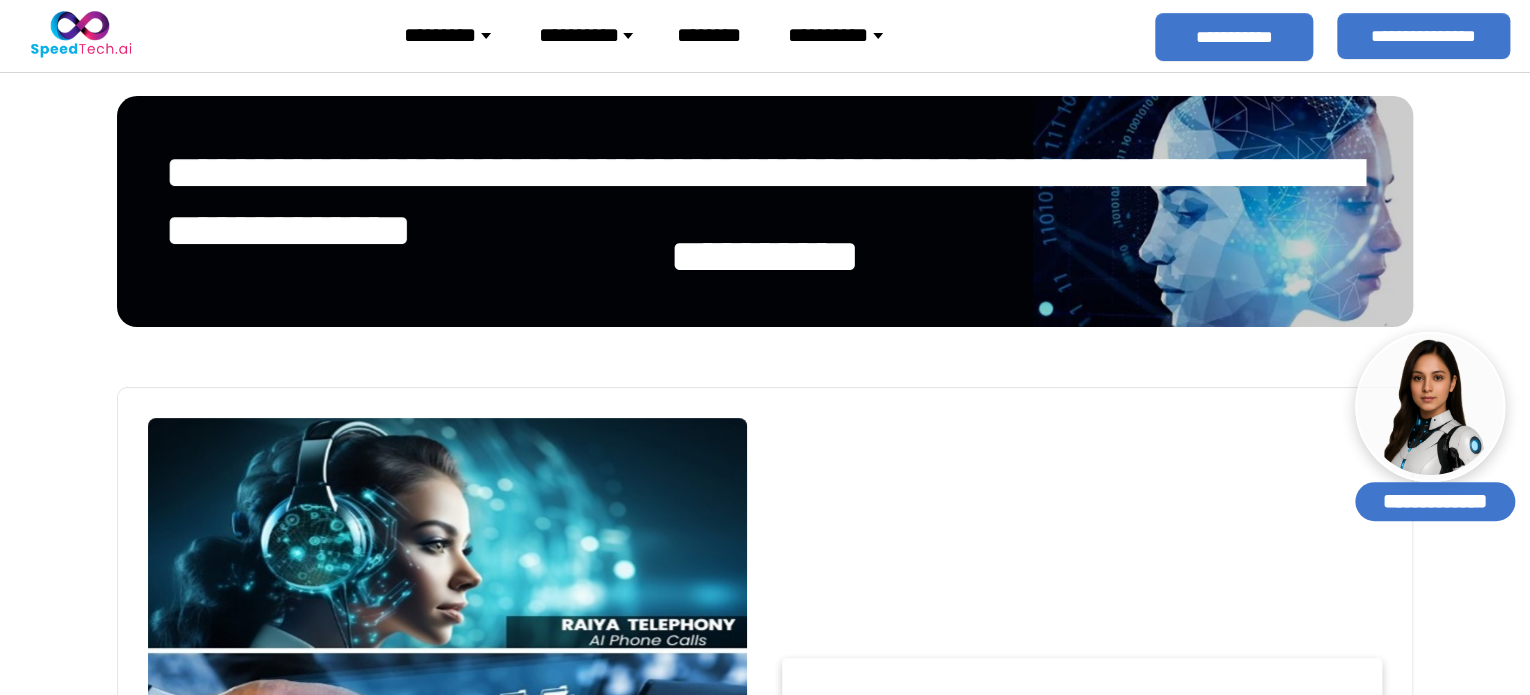 scroll, scrollTop: 400, scrollLeft: 0, axis: vertical 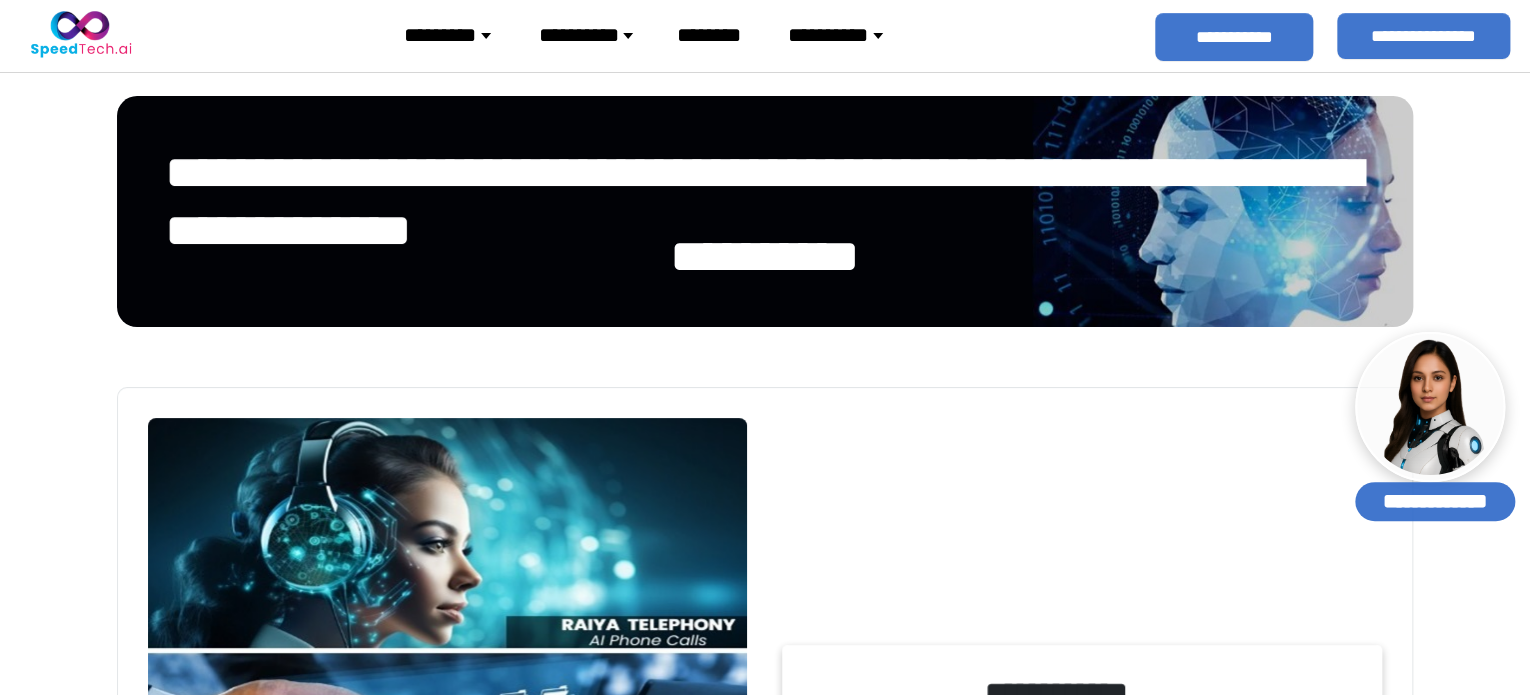 type on "******" 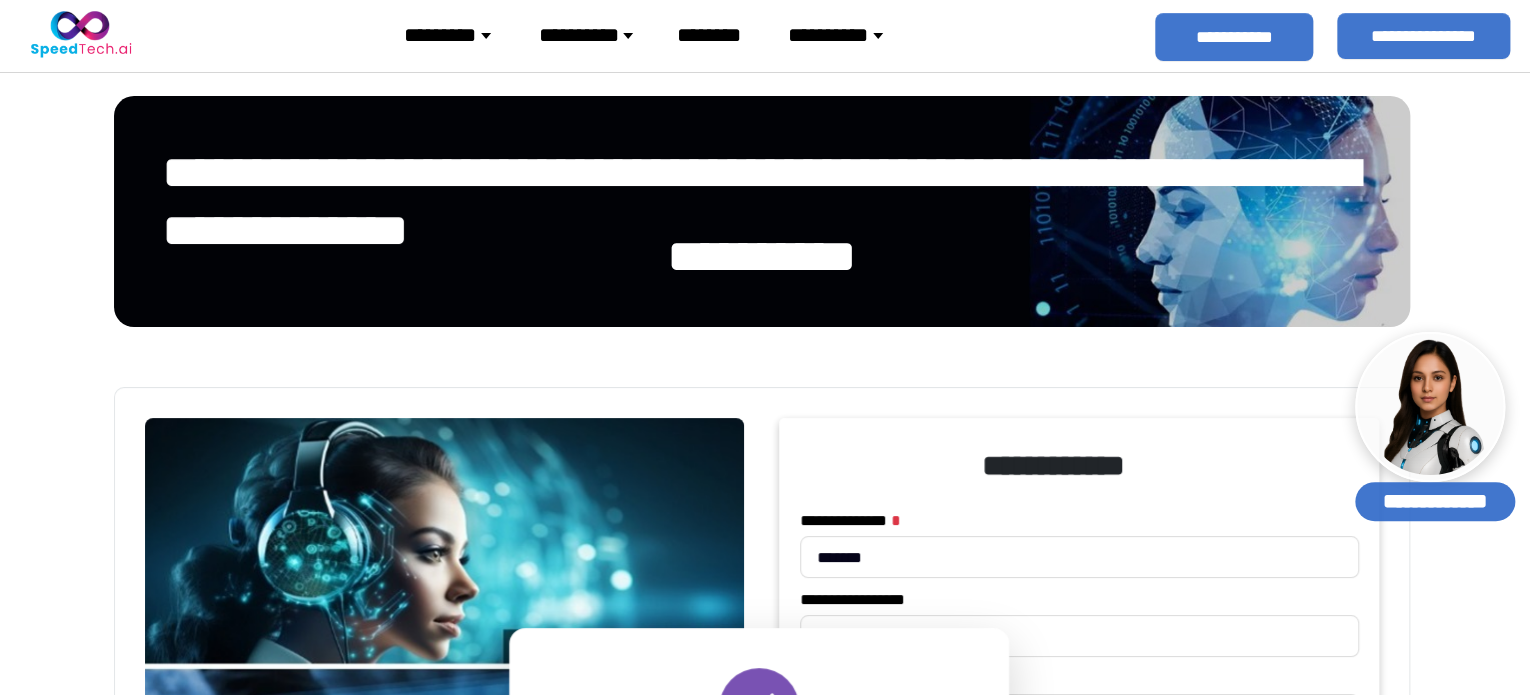 click on "******" at bounding box center [758, 894] 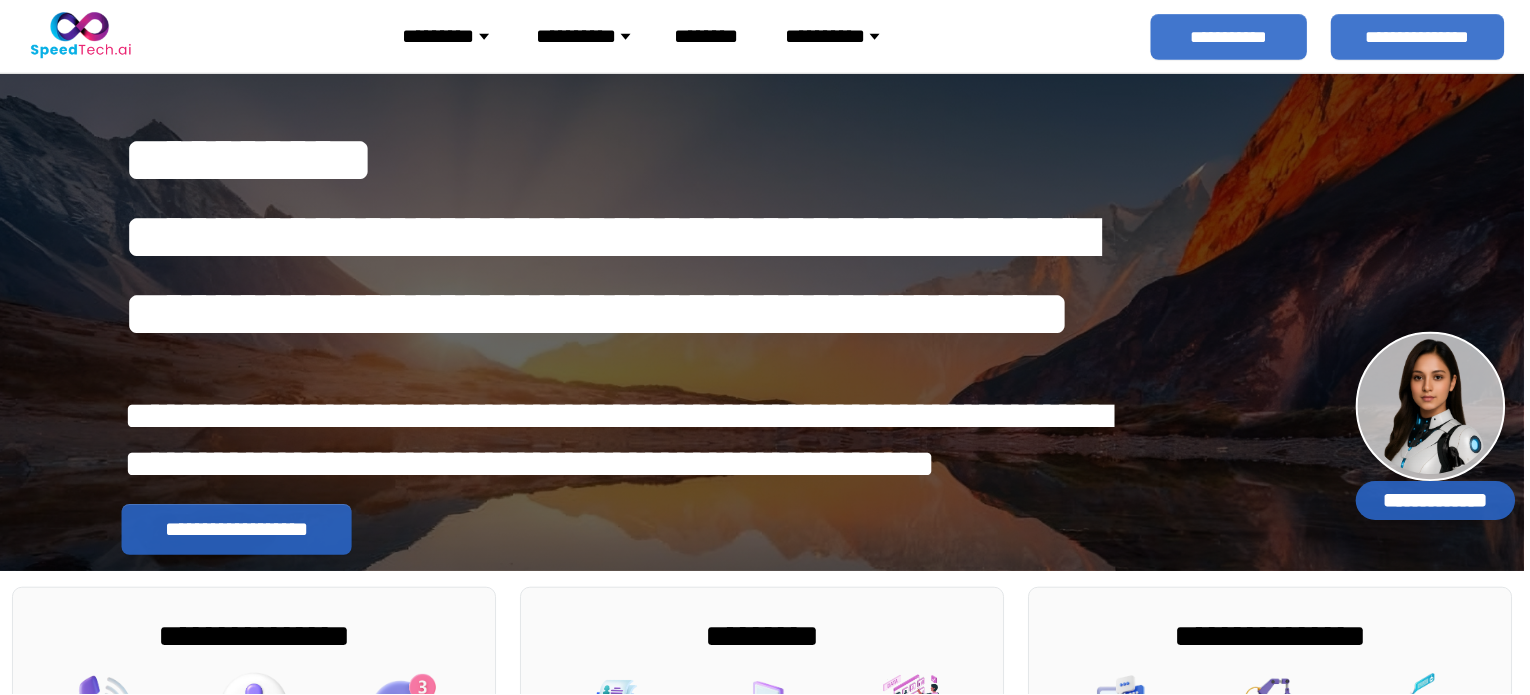 scroll, scrollTop: 0, scrollLeft: 0, axis: both 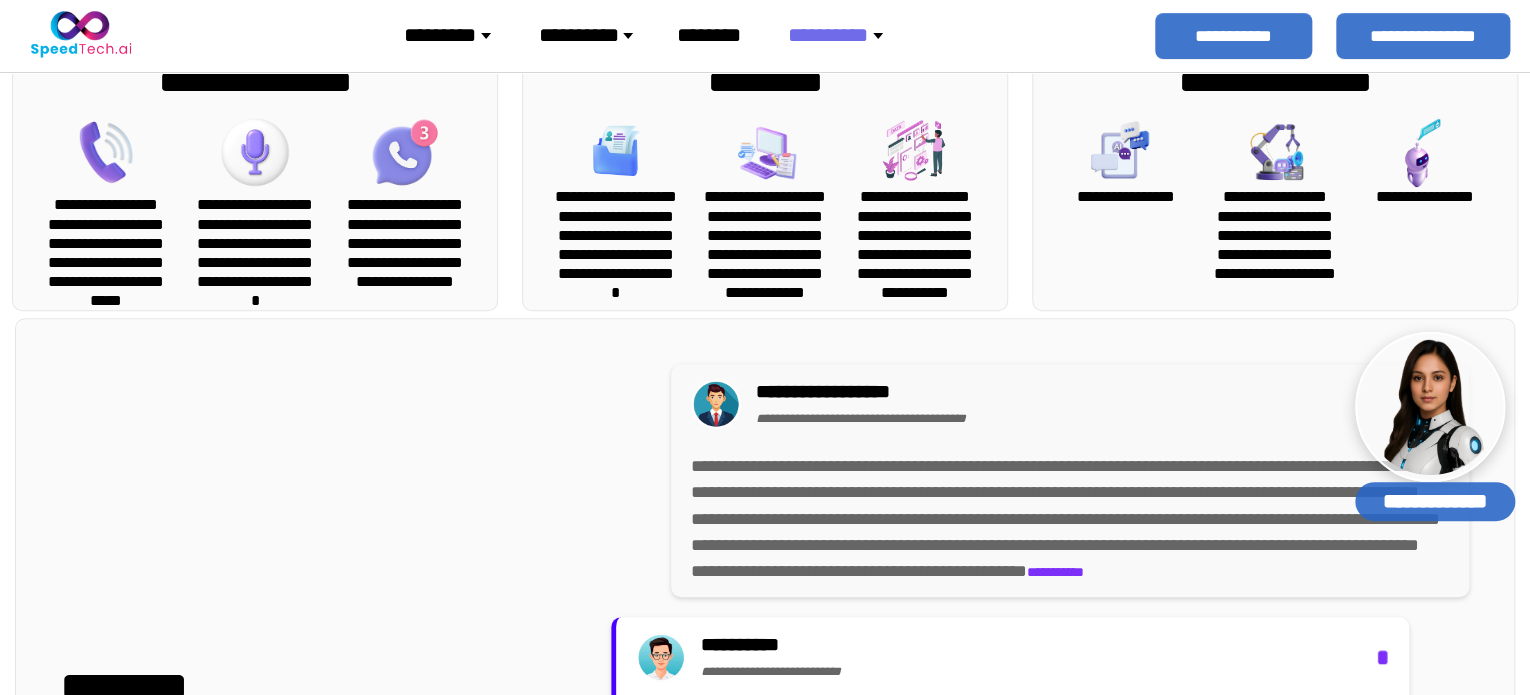 click on "*********" at bounding box center (455, 35) 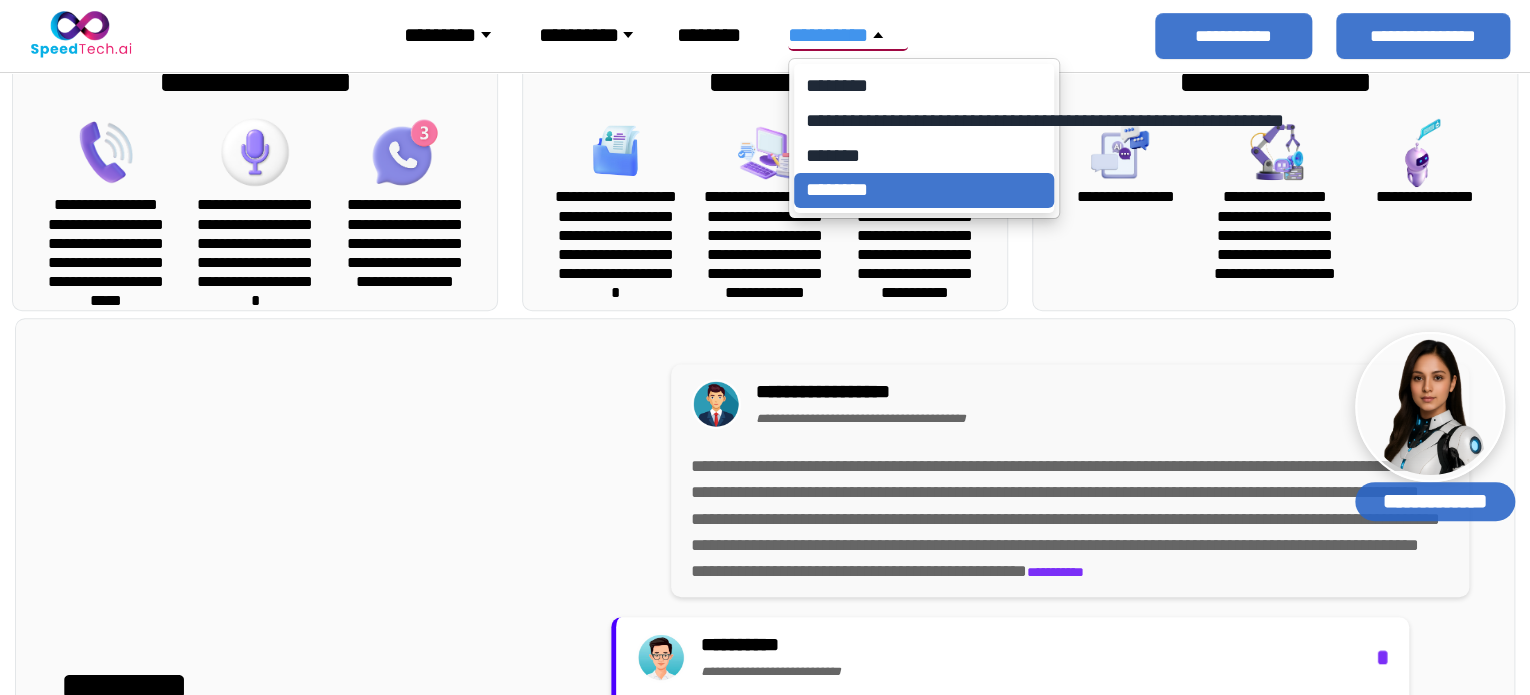 click on "********" at bounding box center (924, 190) 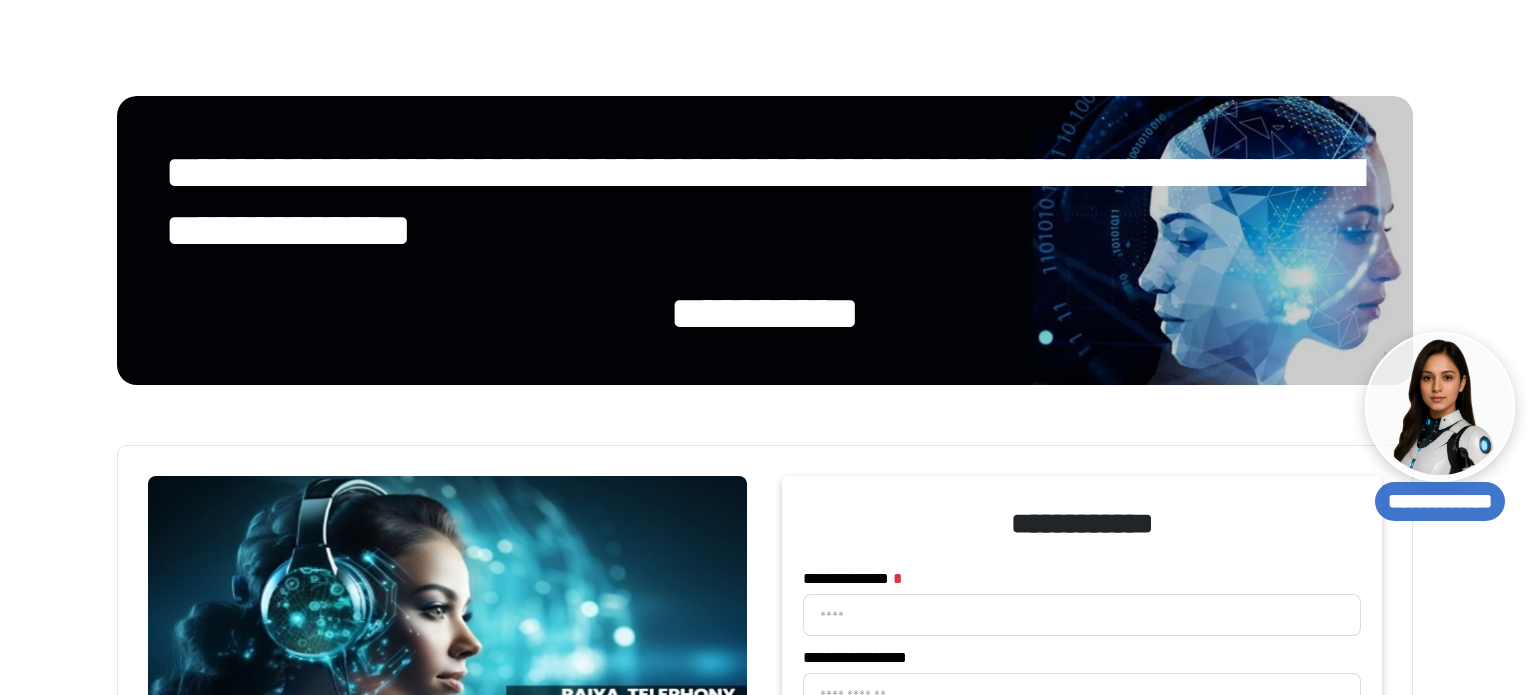 select 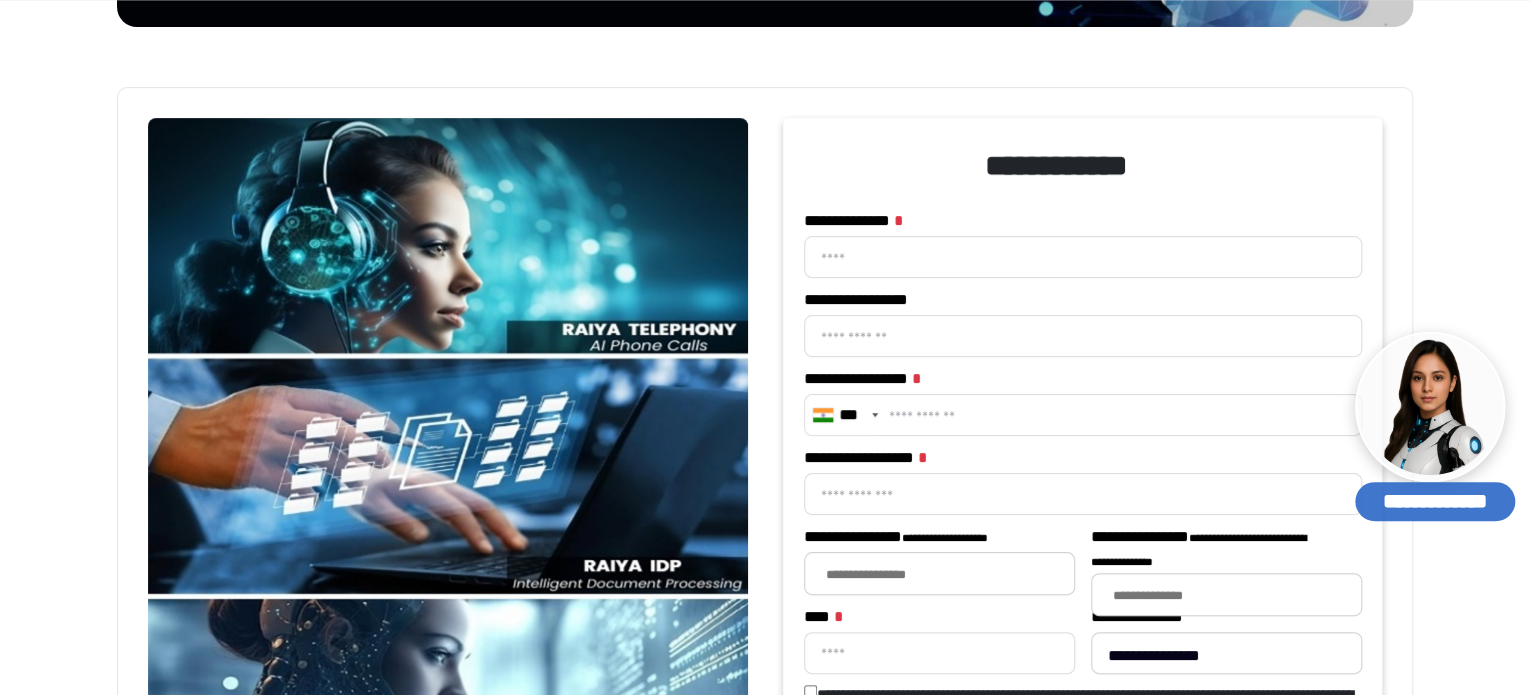 scroll, scrollTop: 0, scrollLeft: 0, axis: both 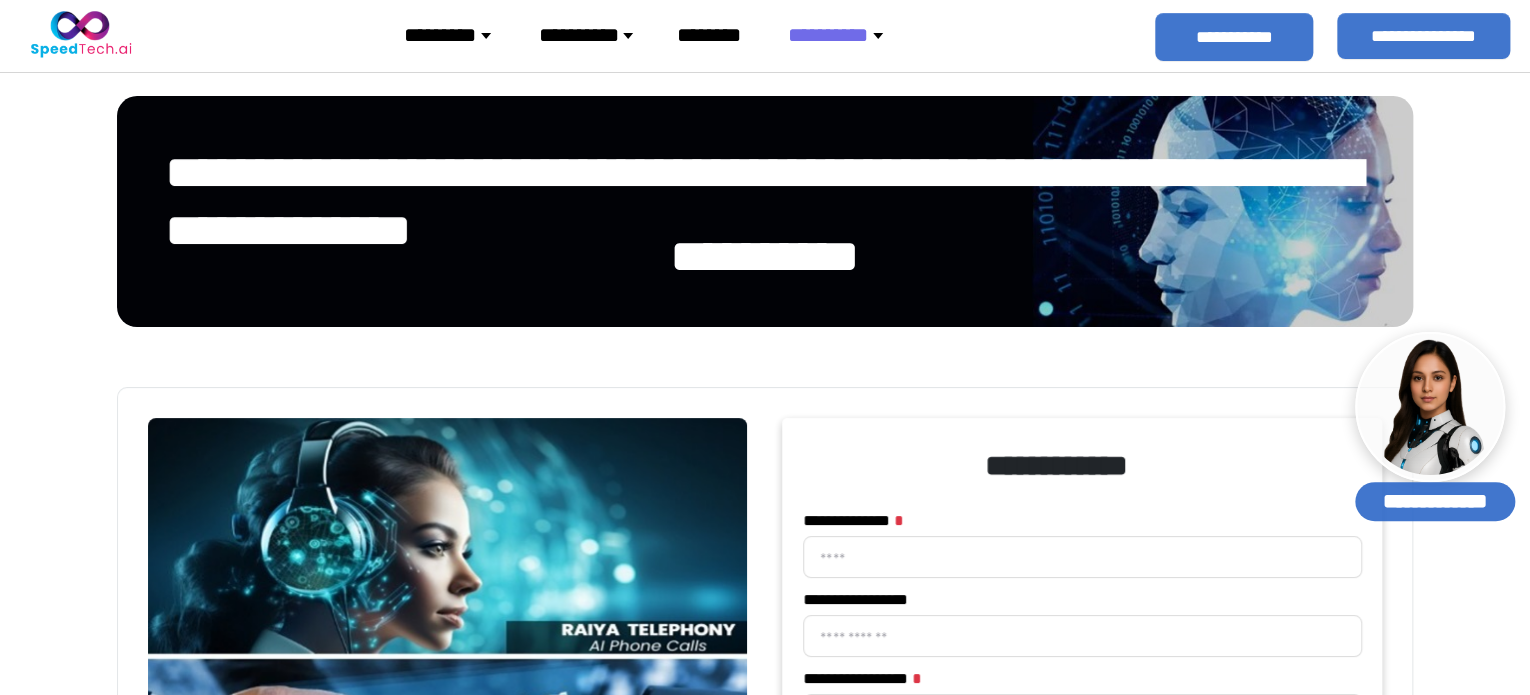 click on "*********" at bounding box center (455, 35) 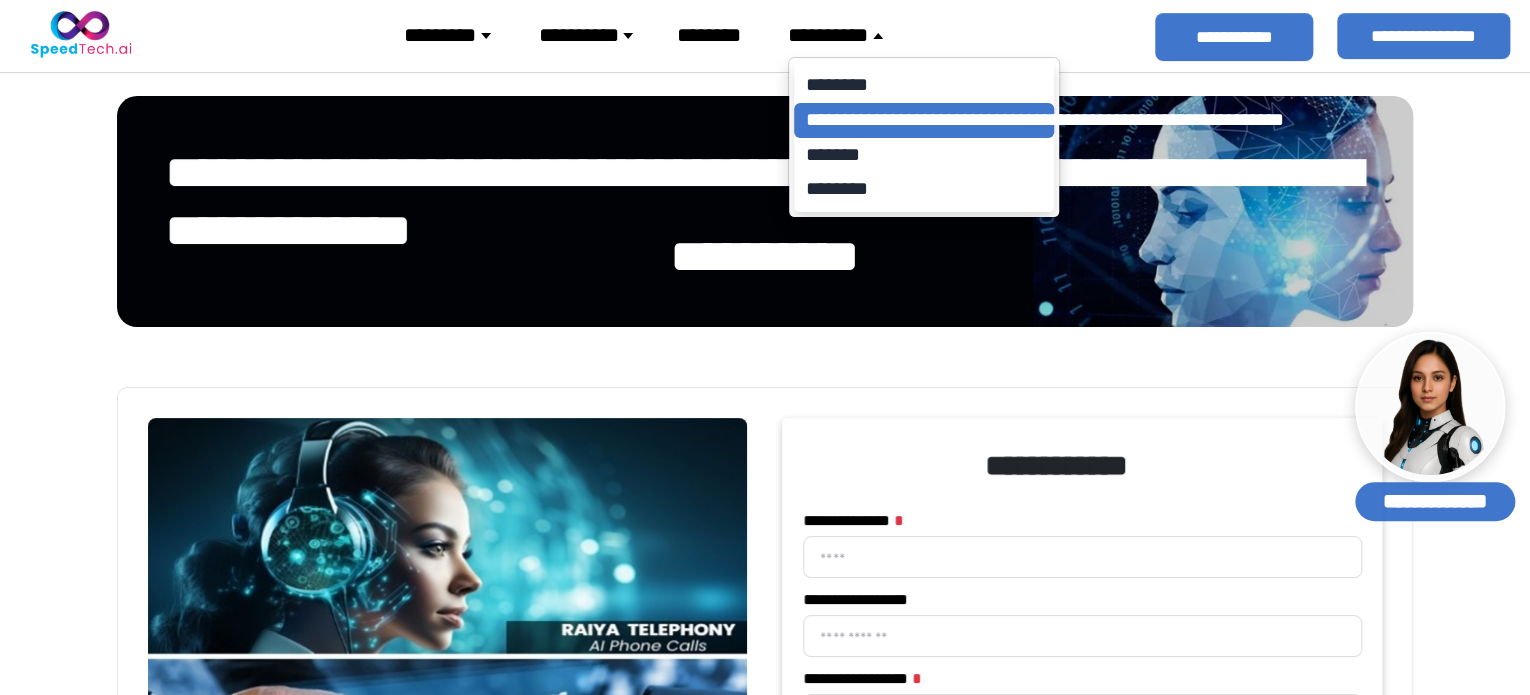 click on "**********" at bounding box center [924, 120] 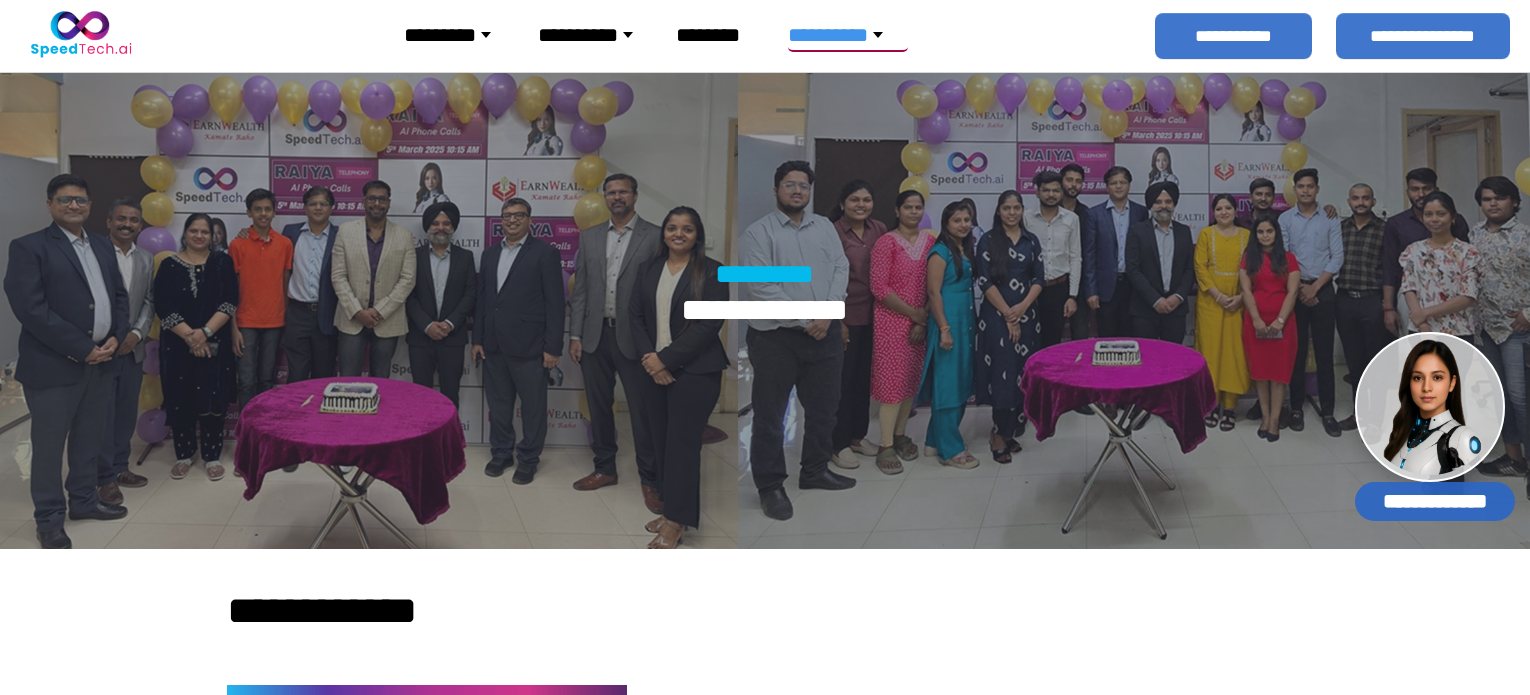 scroll, scrollTop: 0, scrollLeft: 0, axis: both 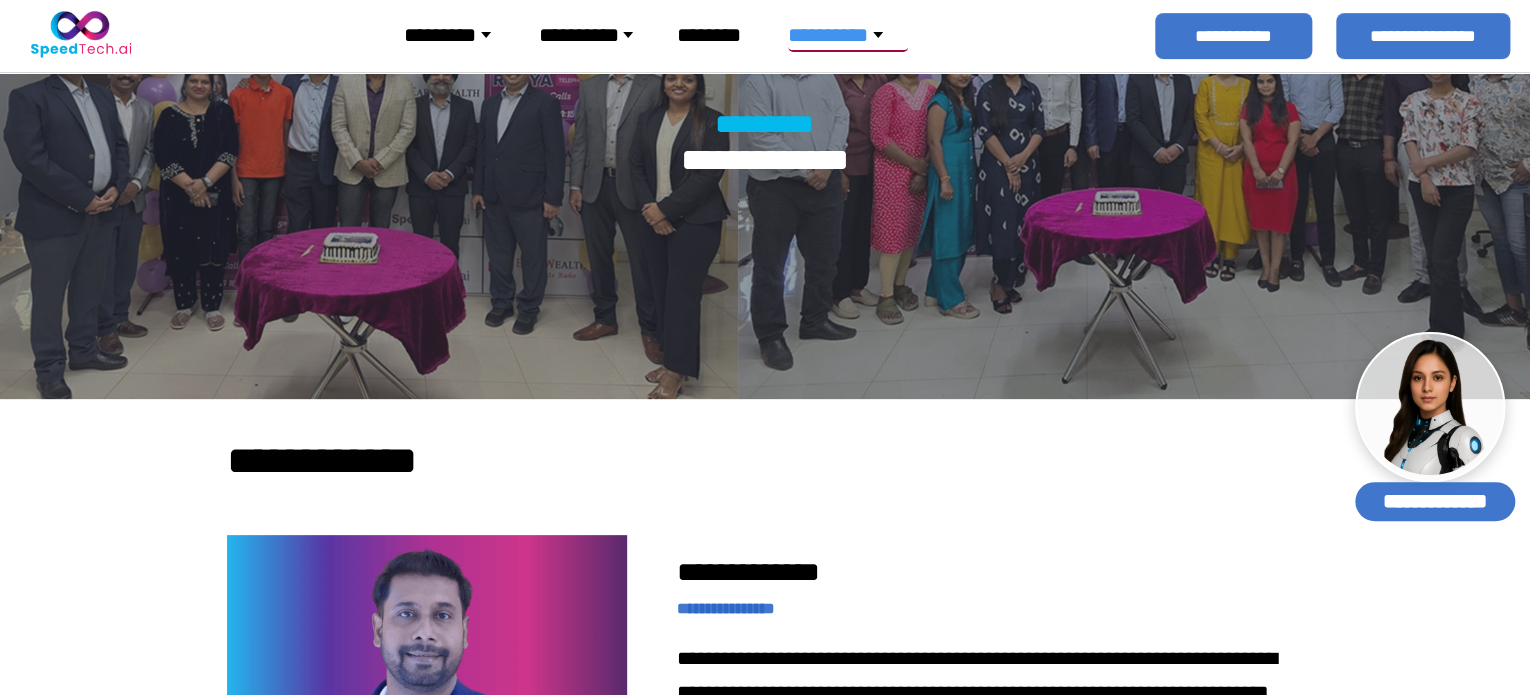 click at bounding box center [764, 2795] 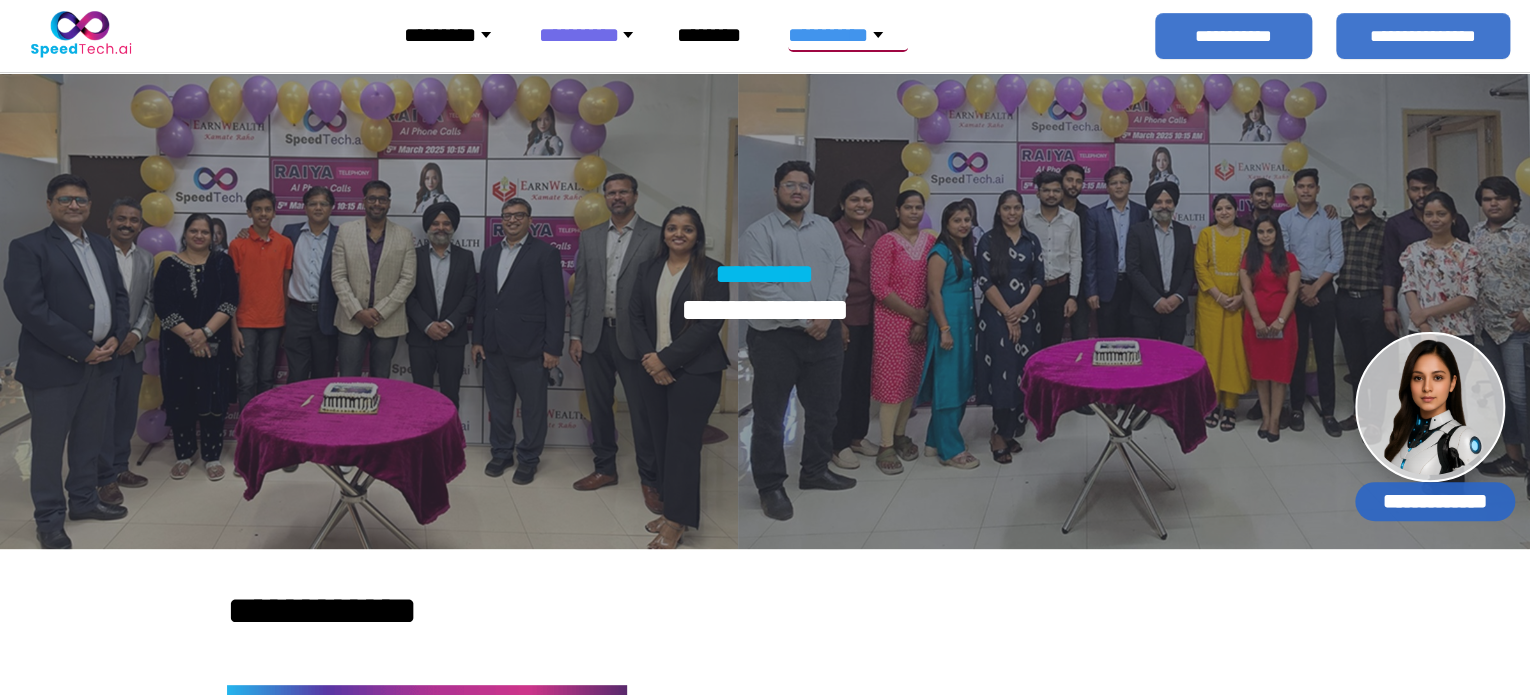 click on "*********" at bounding box center (455, 35) 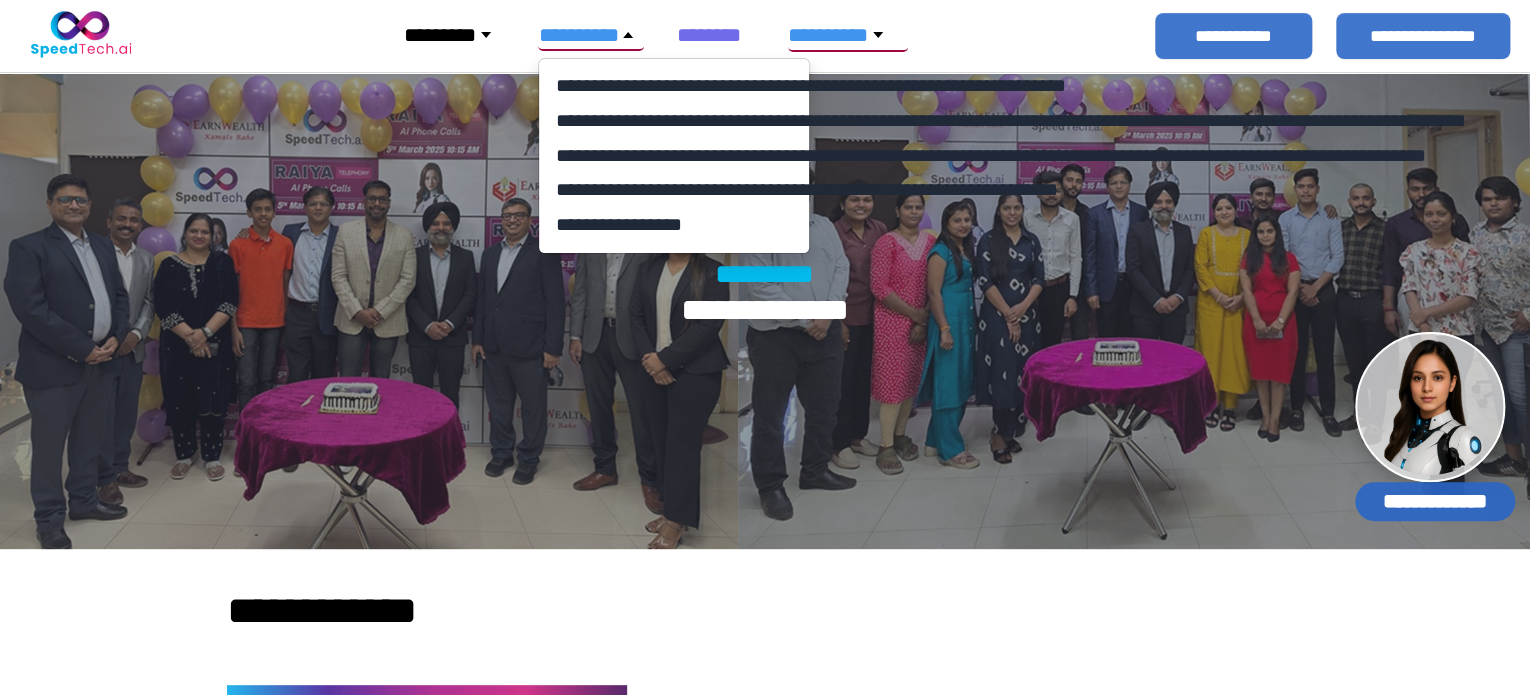 click on "********" at bounding box center [716, 35] 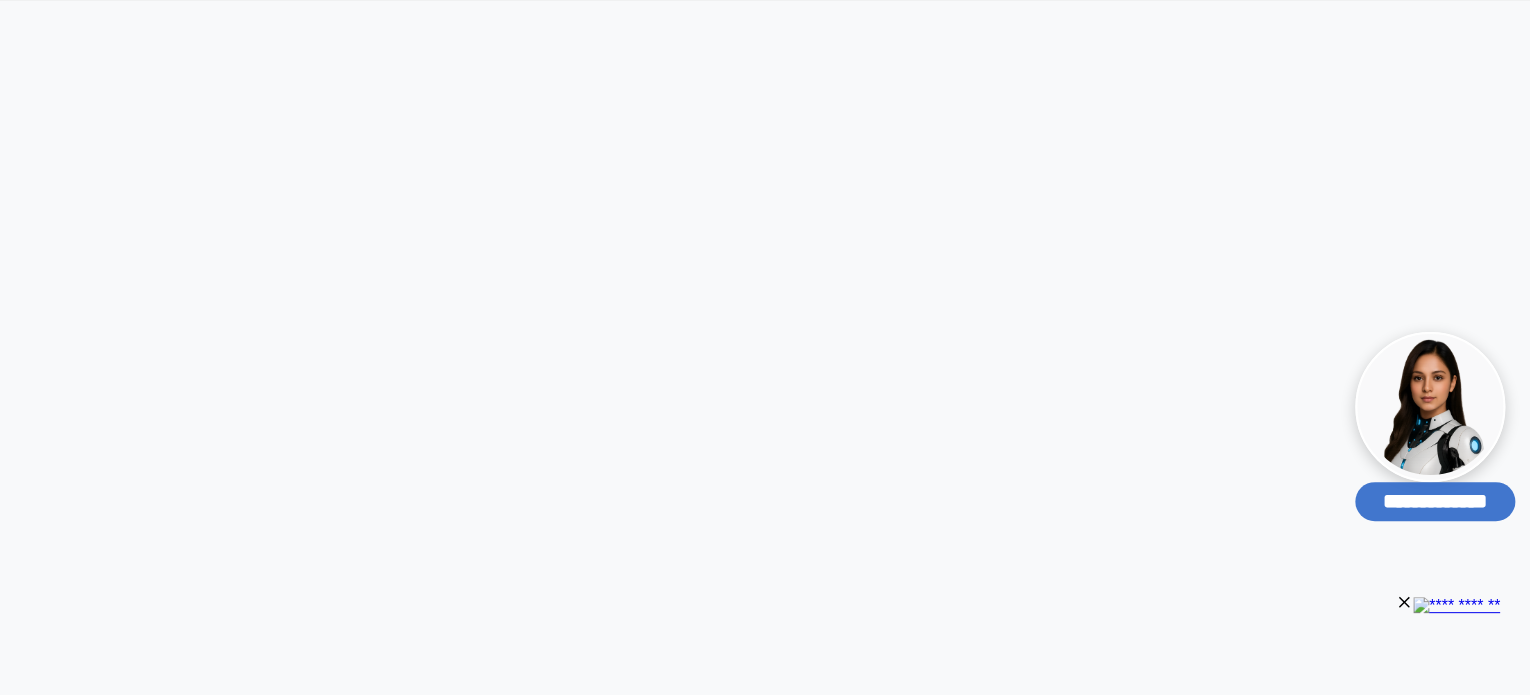 scroll, scrollTop: 0, scrollLeft: 0, axis: both 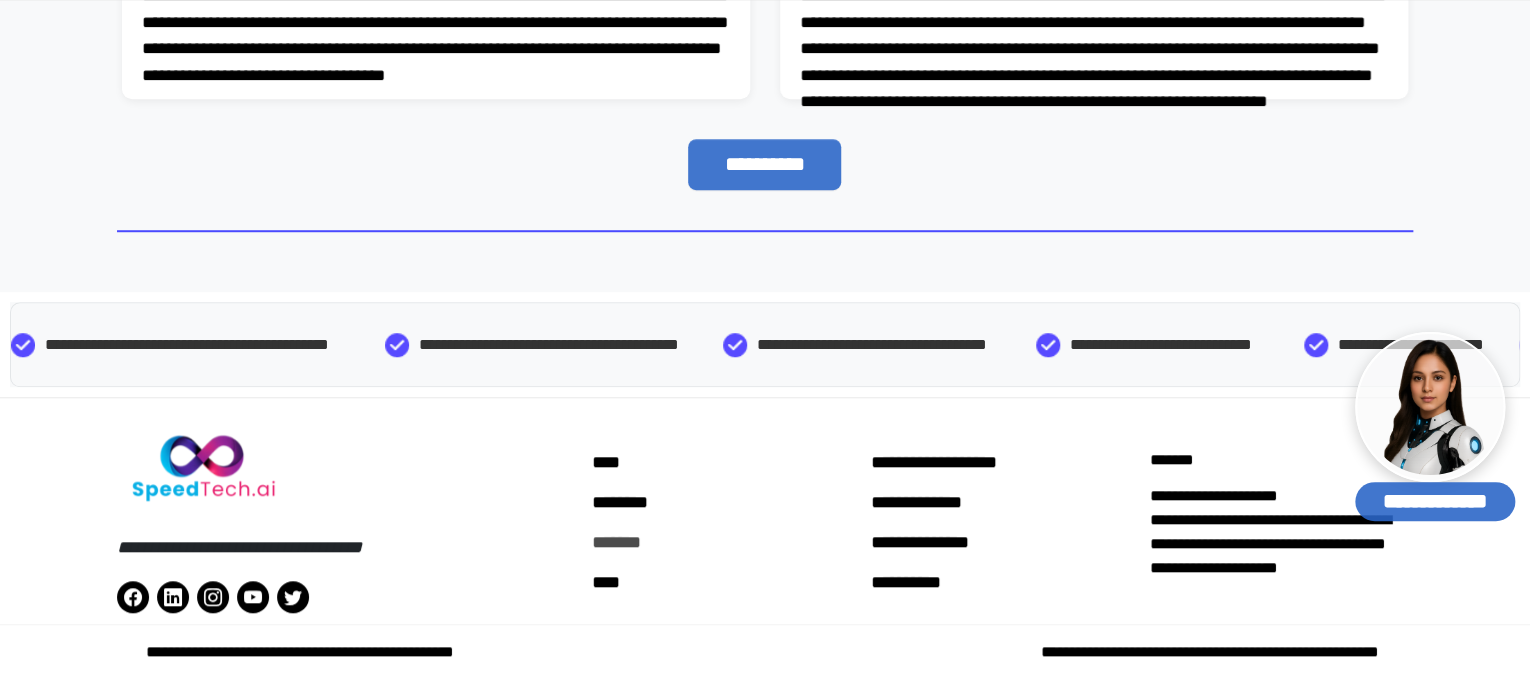 click on "*******" at bounding box center (723, 542) 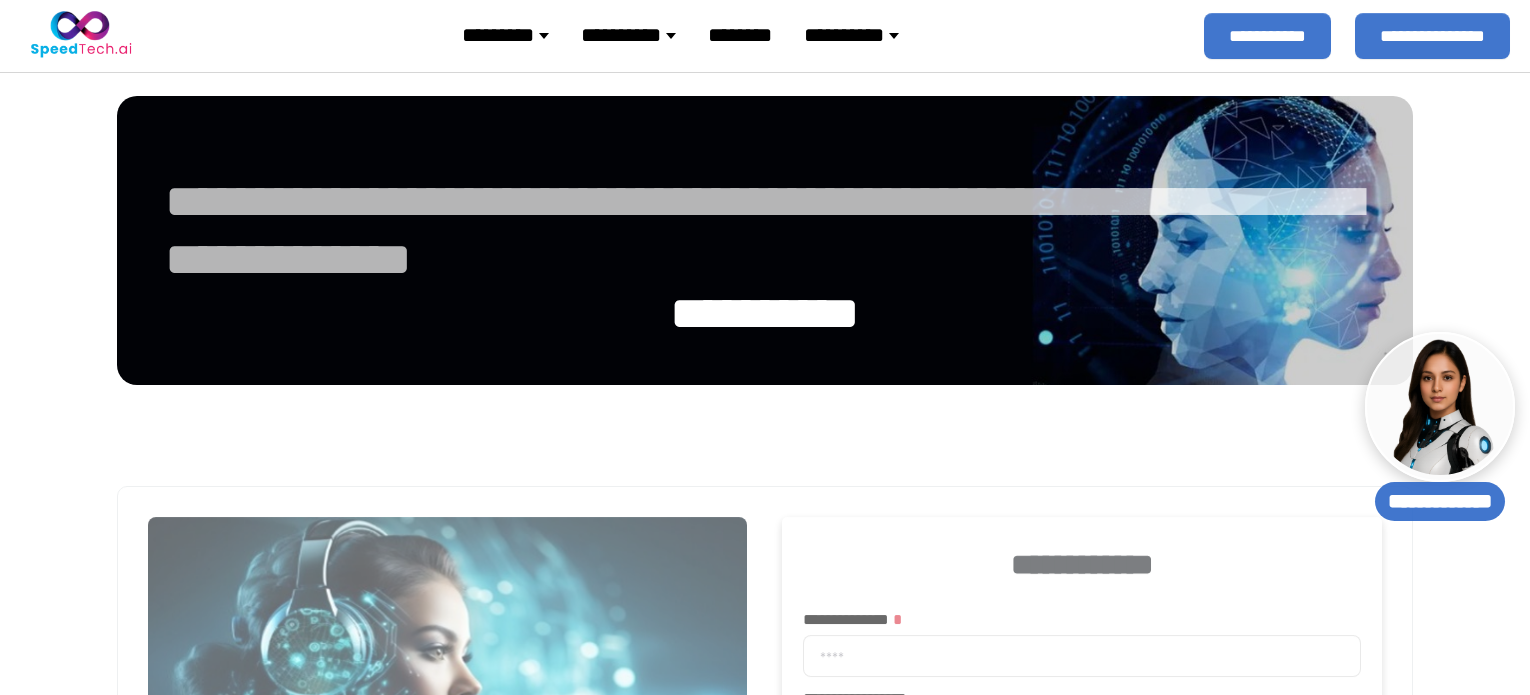select 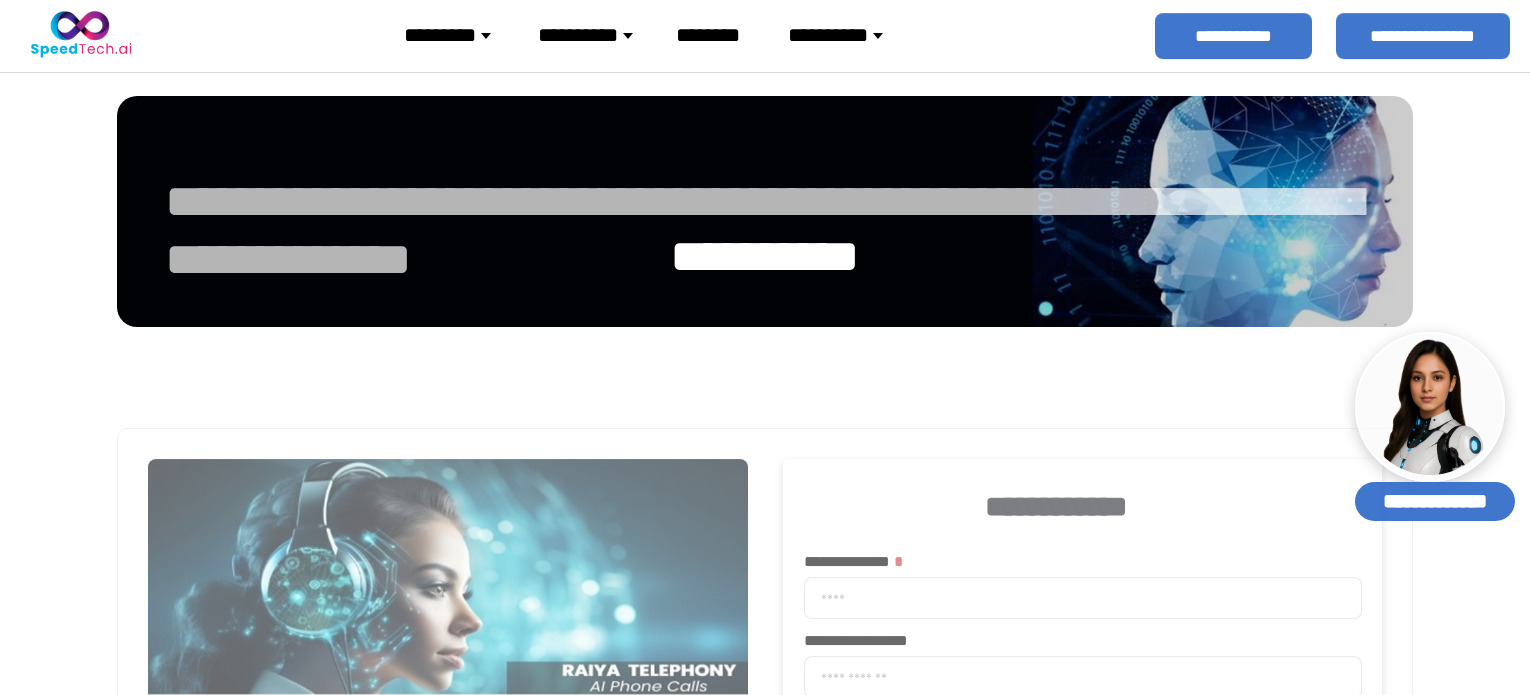 scroll, scrollTop: 0, scrollLeft: 0, axis: both 